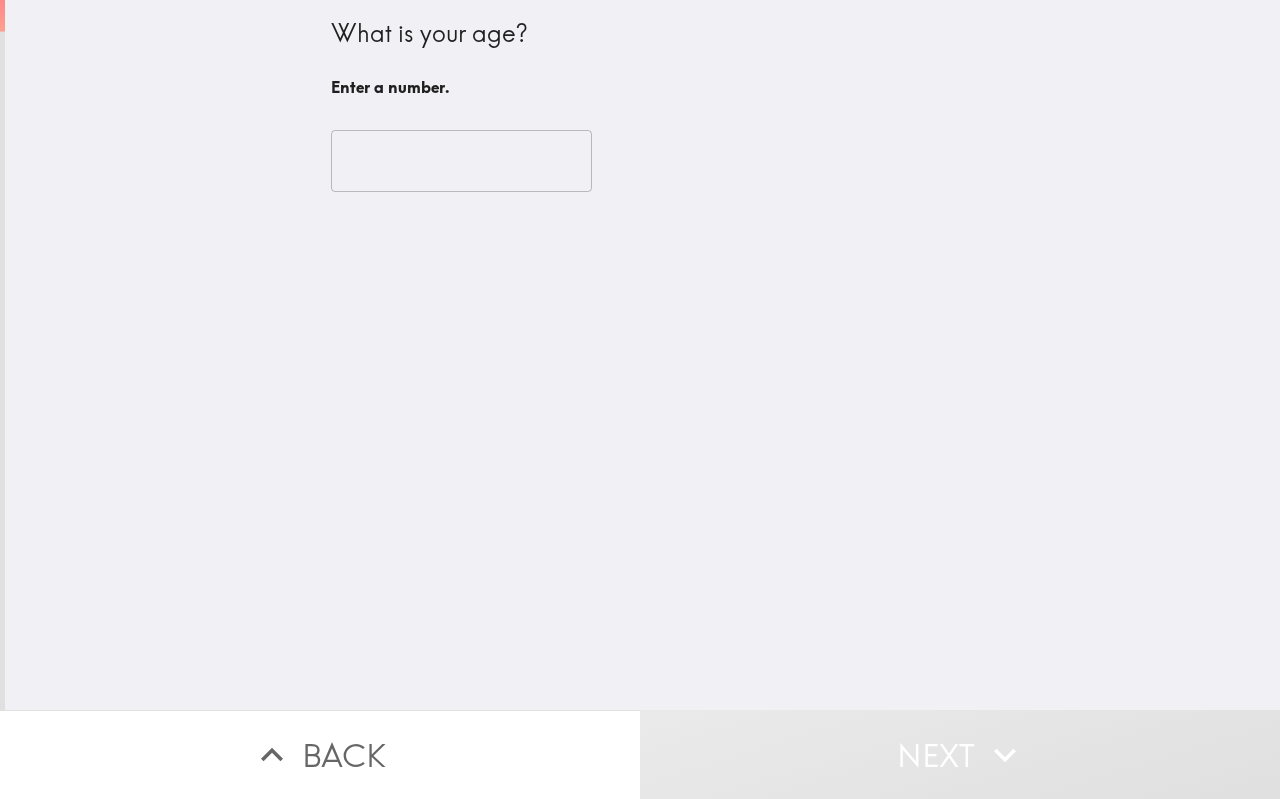 scroll, scrollTop: 0, scrollLeft: 0, axis: both 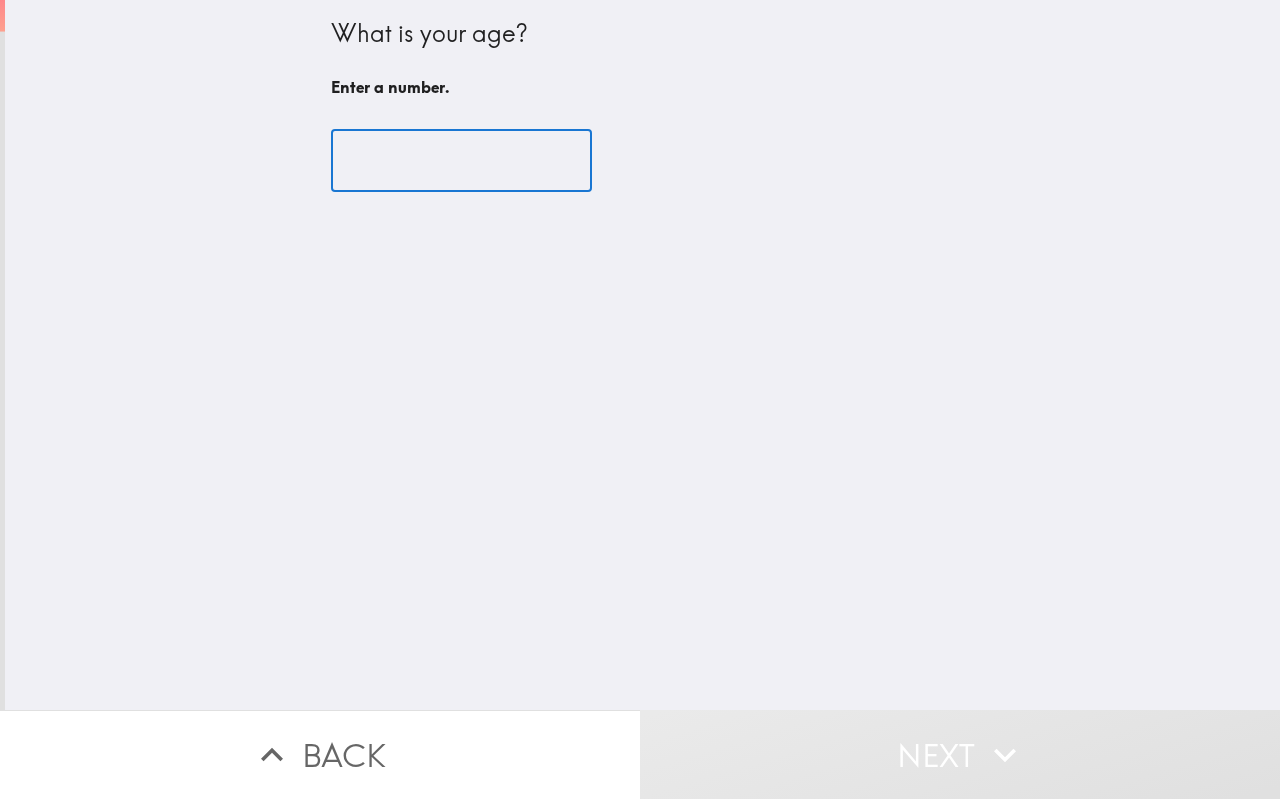 click at bounding box center [461, 161] 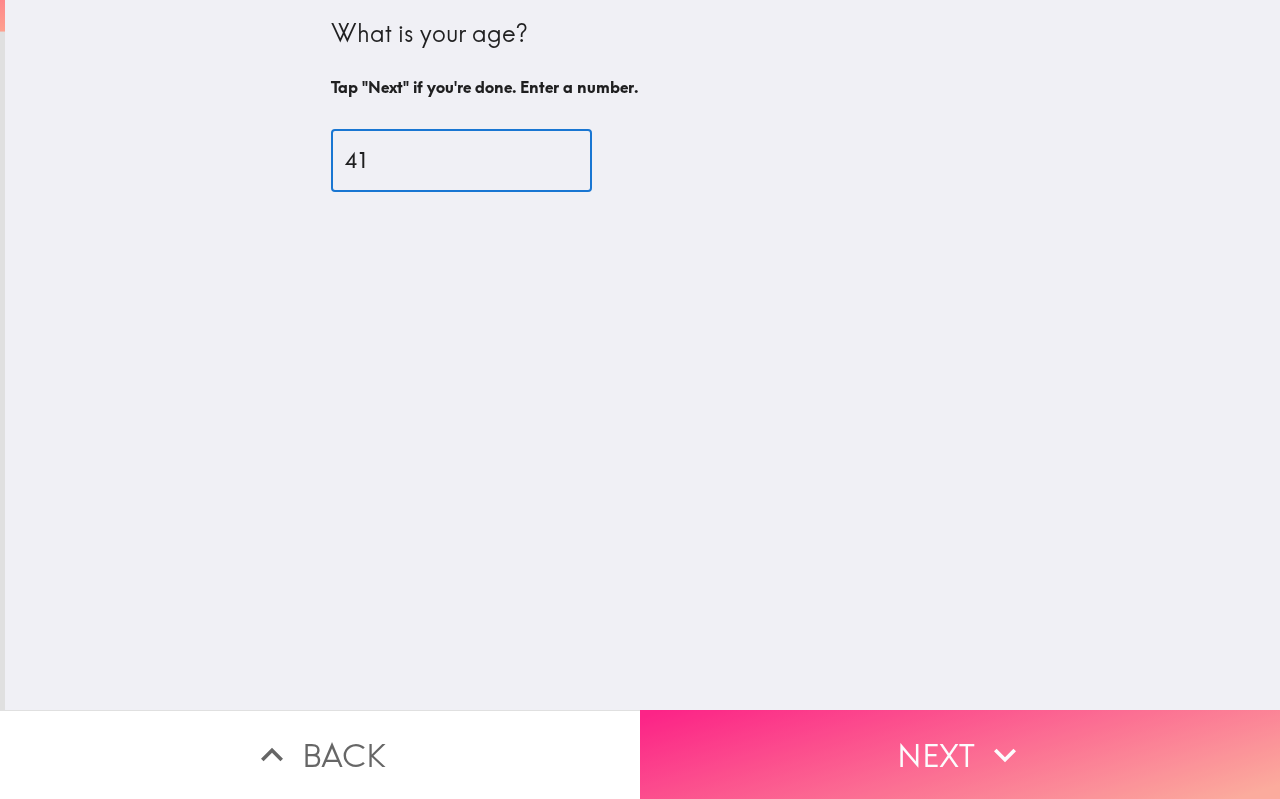 type on "41" 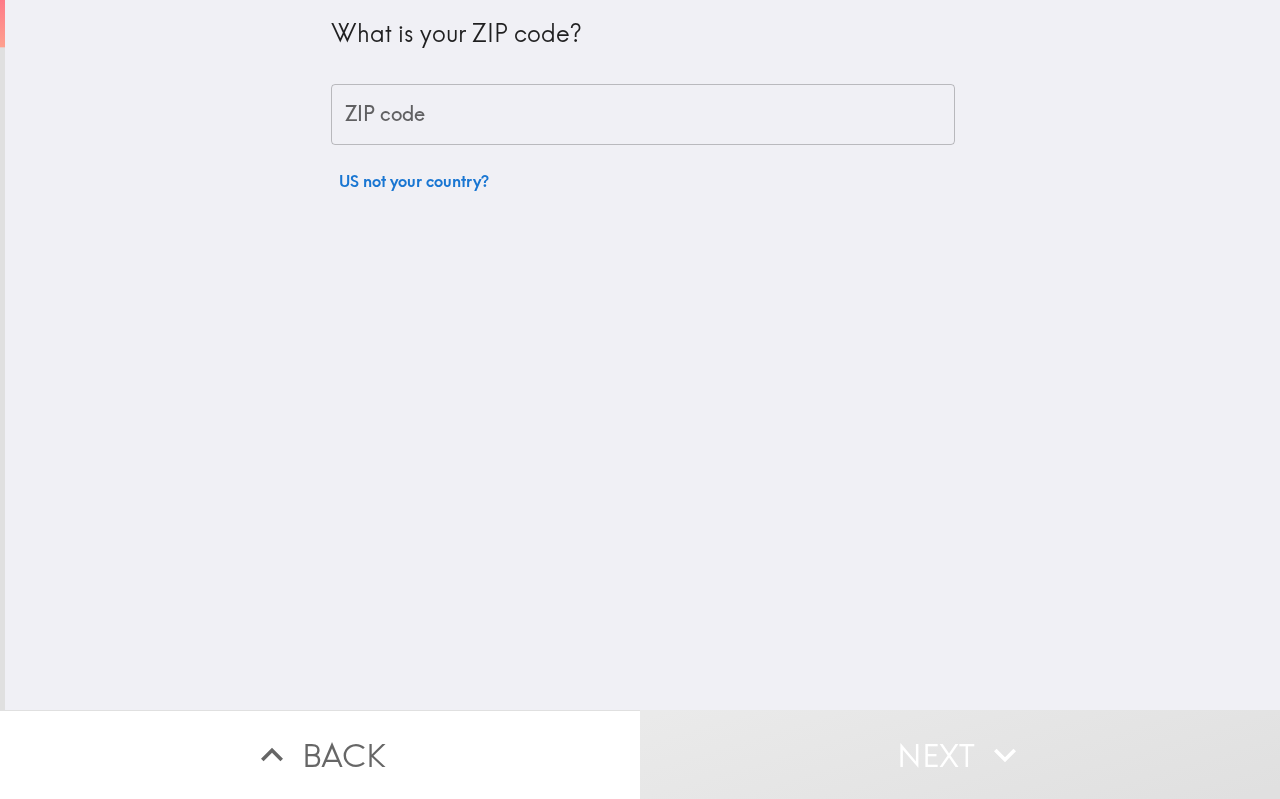 click on "ZIP code" at bounding box center (643, 115) 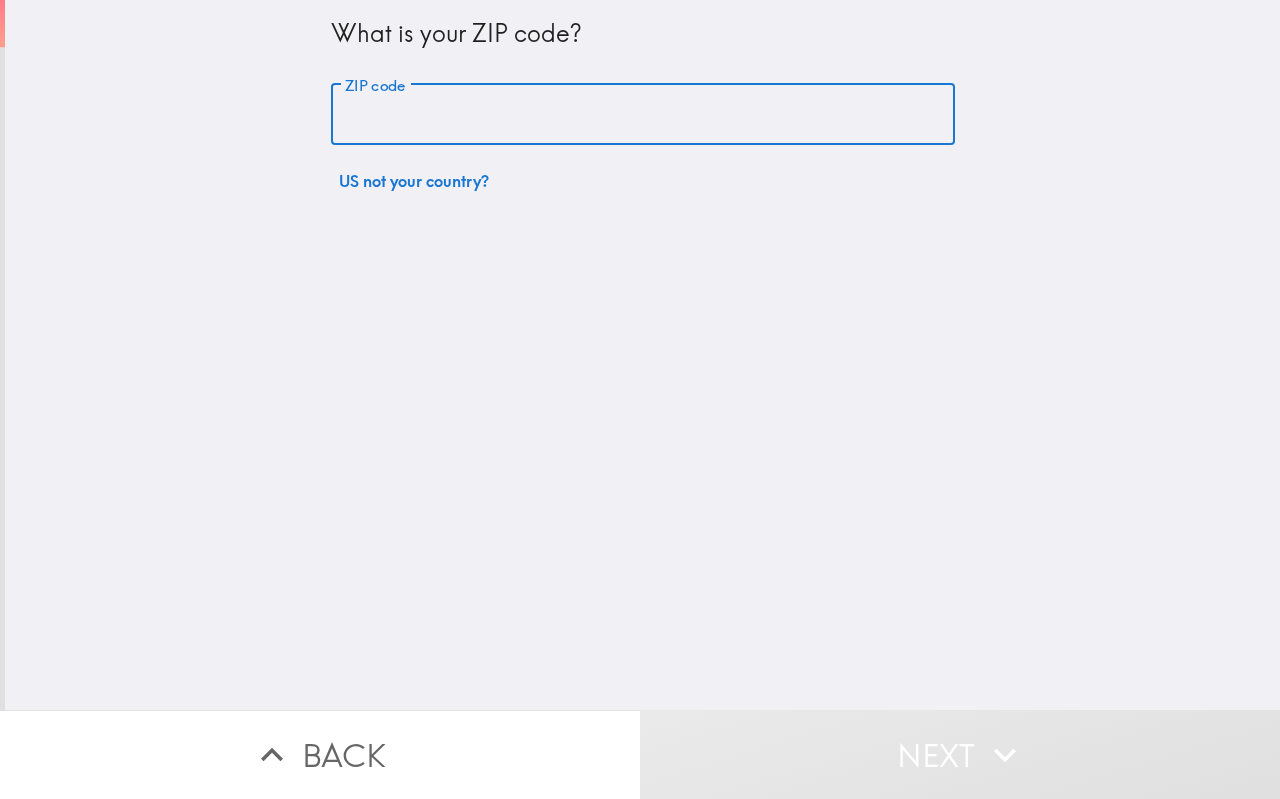 click on "ZIP code" at bounding box center [643, 115] 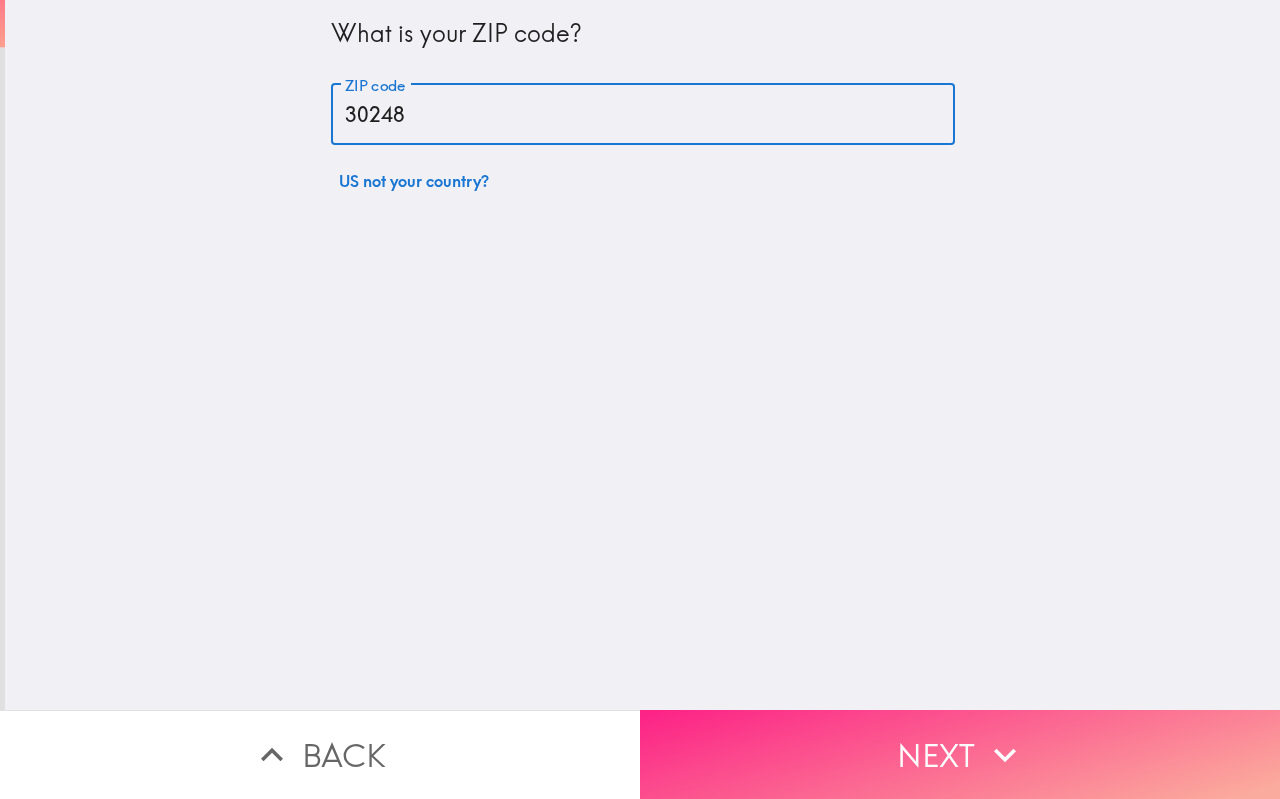type on "30248" 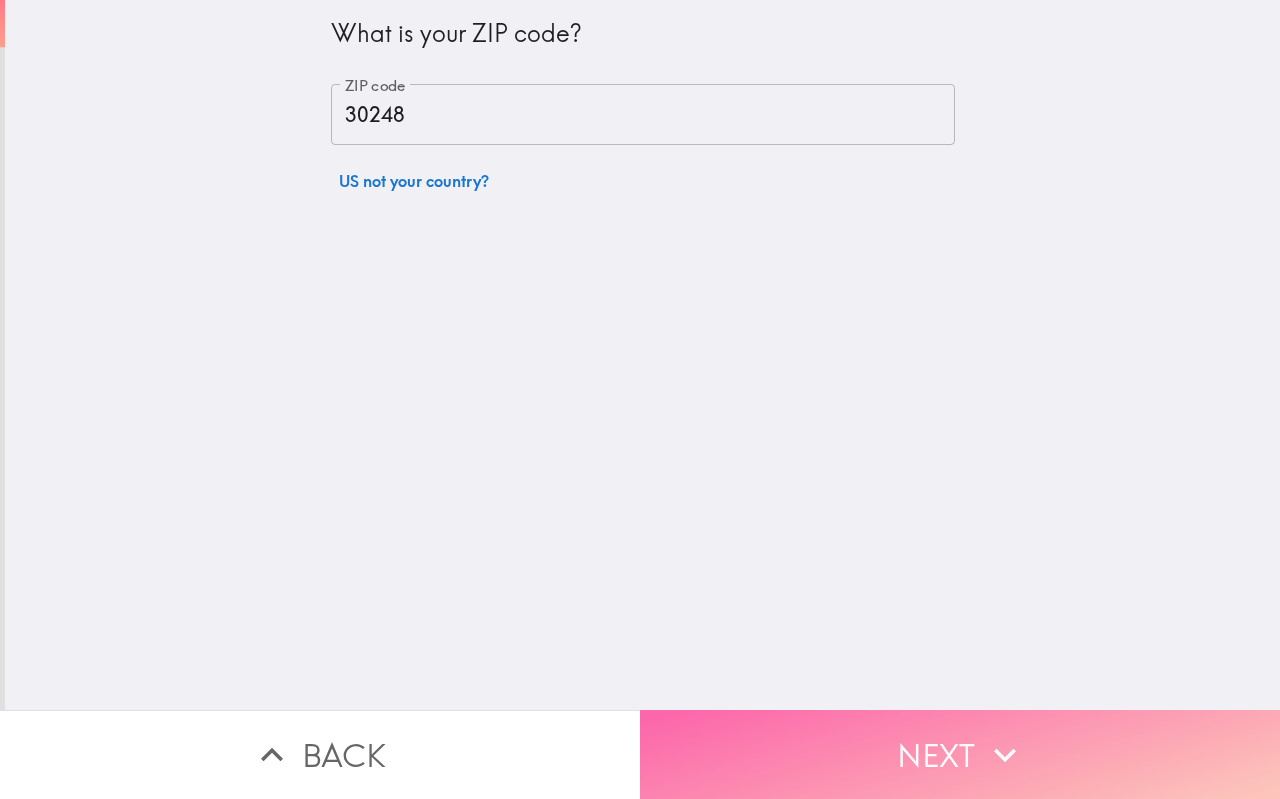 click on "Next" at bounding box center [960, 754] 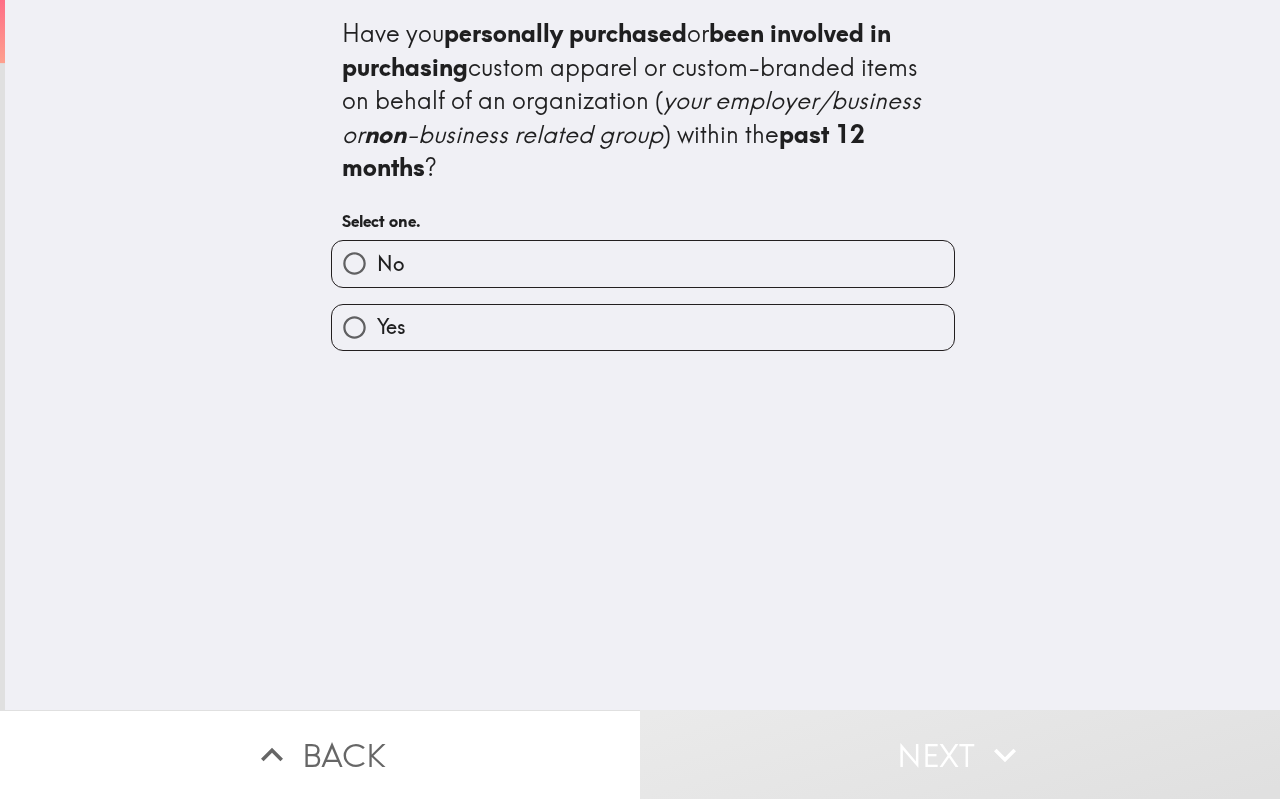 click on "No" at bounding box center [354, 263] 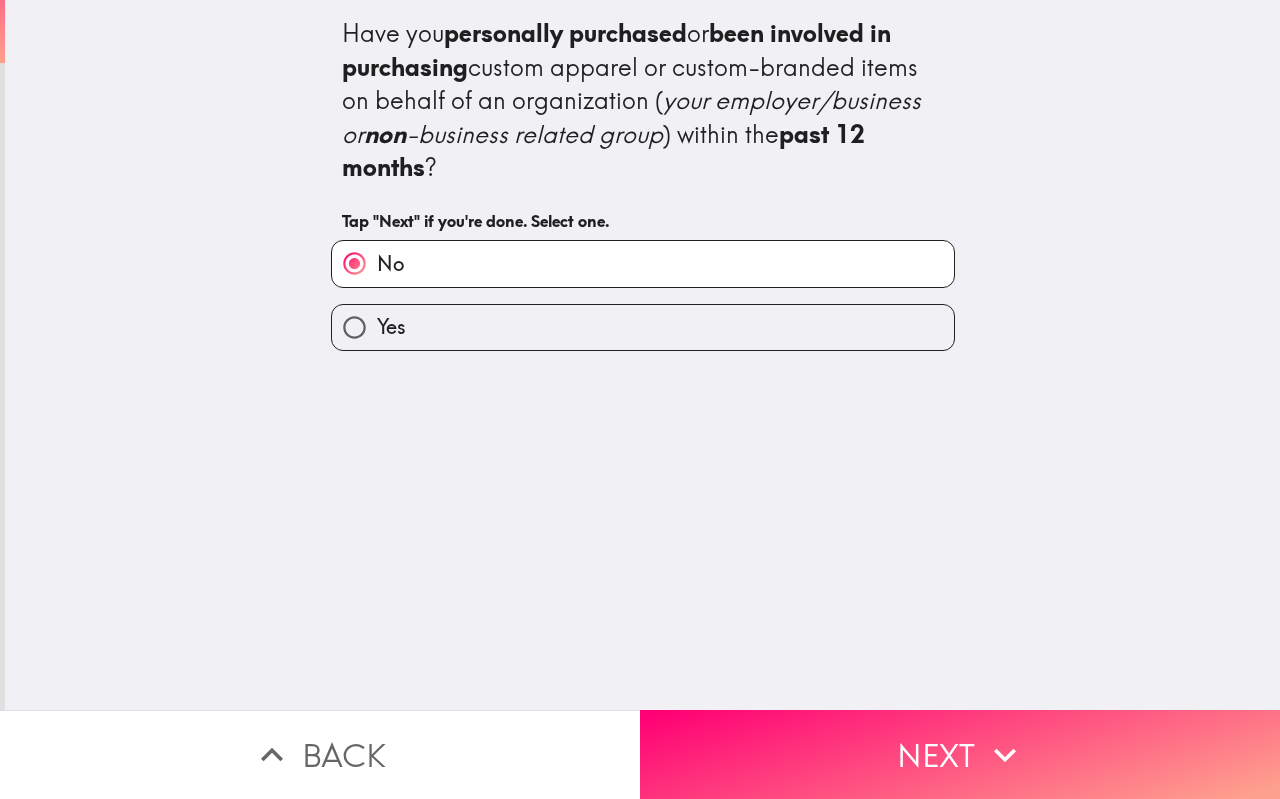 click on "No" at bounding box center [354, 263] 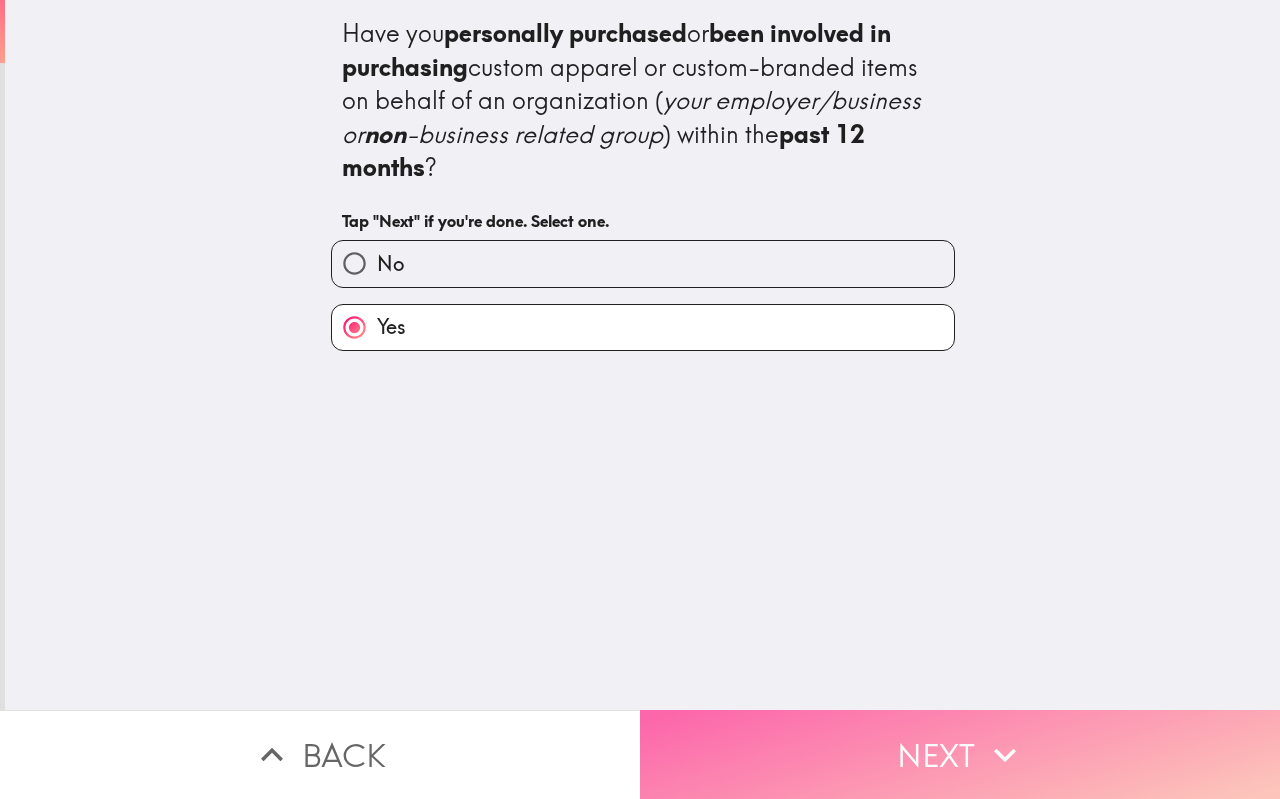 click on "Next" at bounding box center (960, 754) 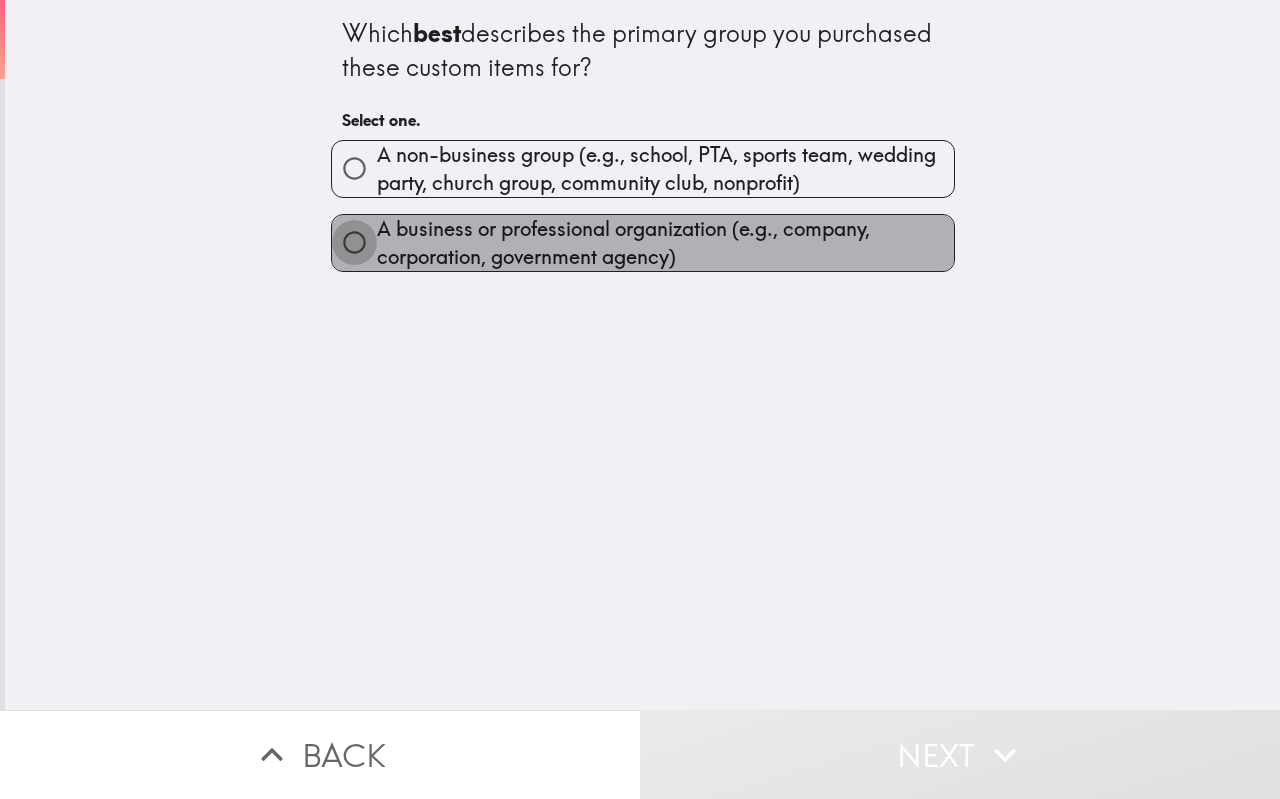 click on "A business or professional organization (e.g., company, corporation, government agency)" at bounding box center [354, 242] 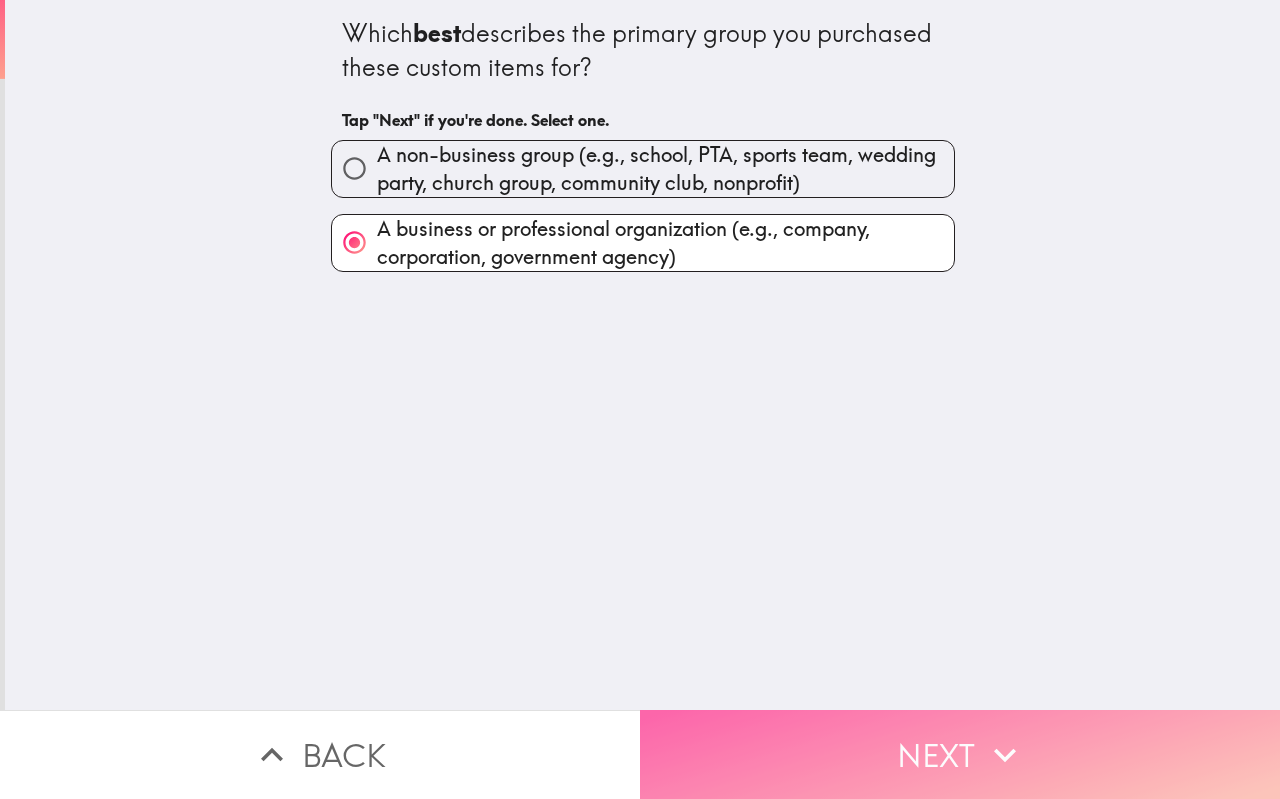 click on "Next" at bounding box center (960, 754) 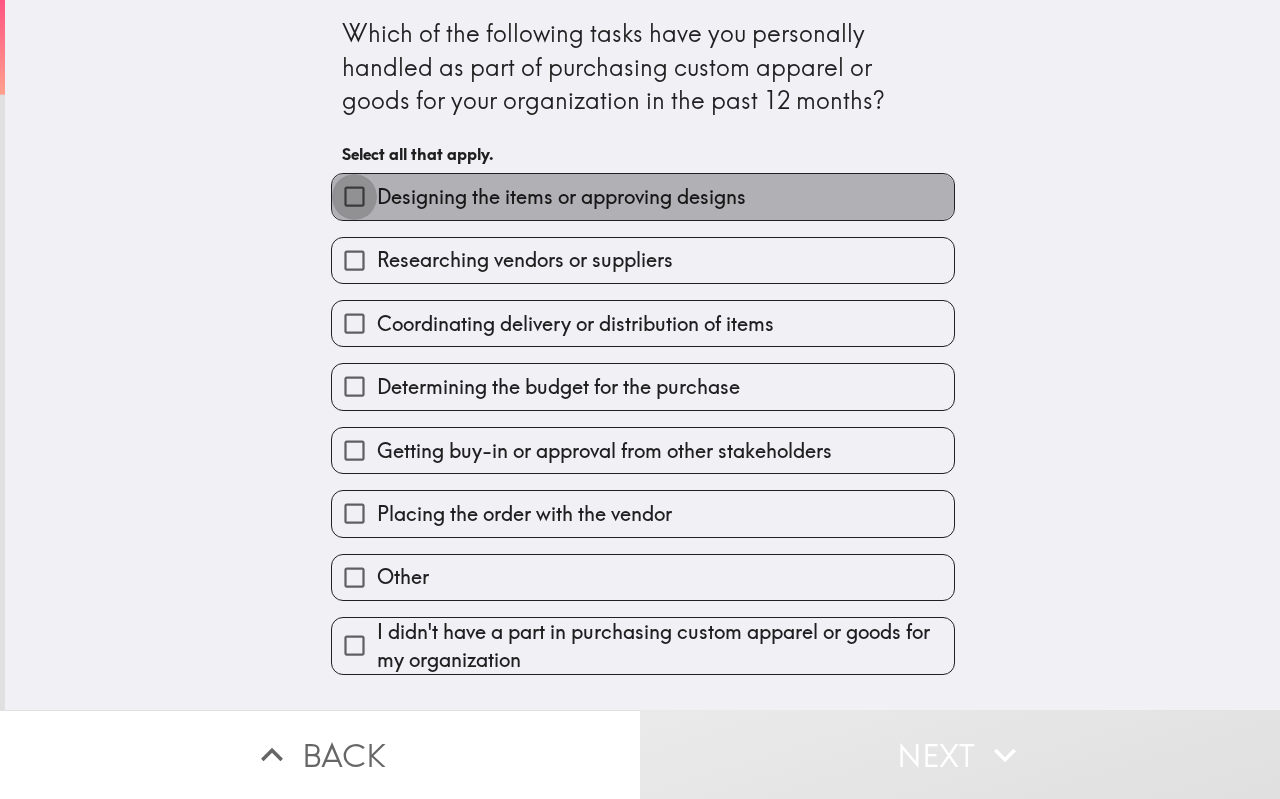 click on "Designing the items or approving designs" at bounding box center [354, 196] 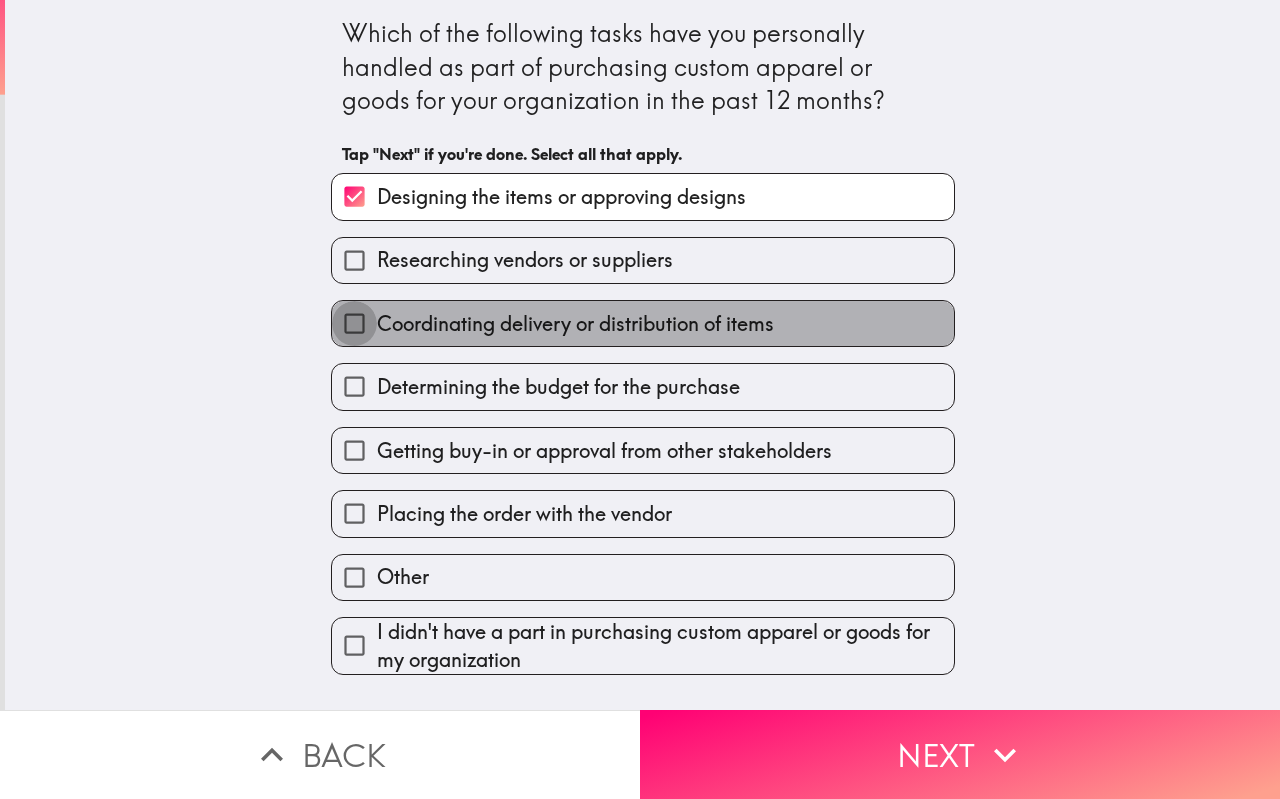 click on "Coordinating delivery or distribution of items" at bounding box center [354, 323] 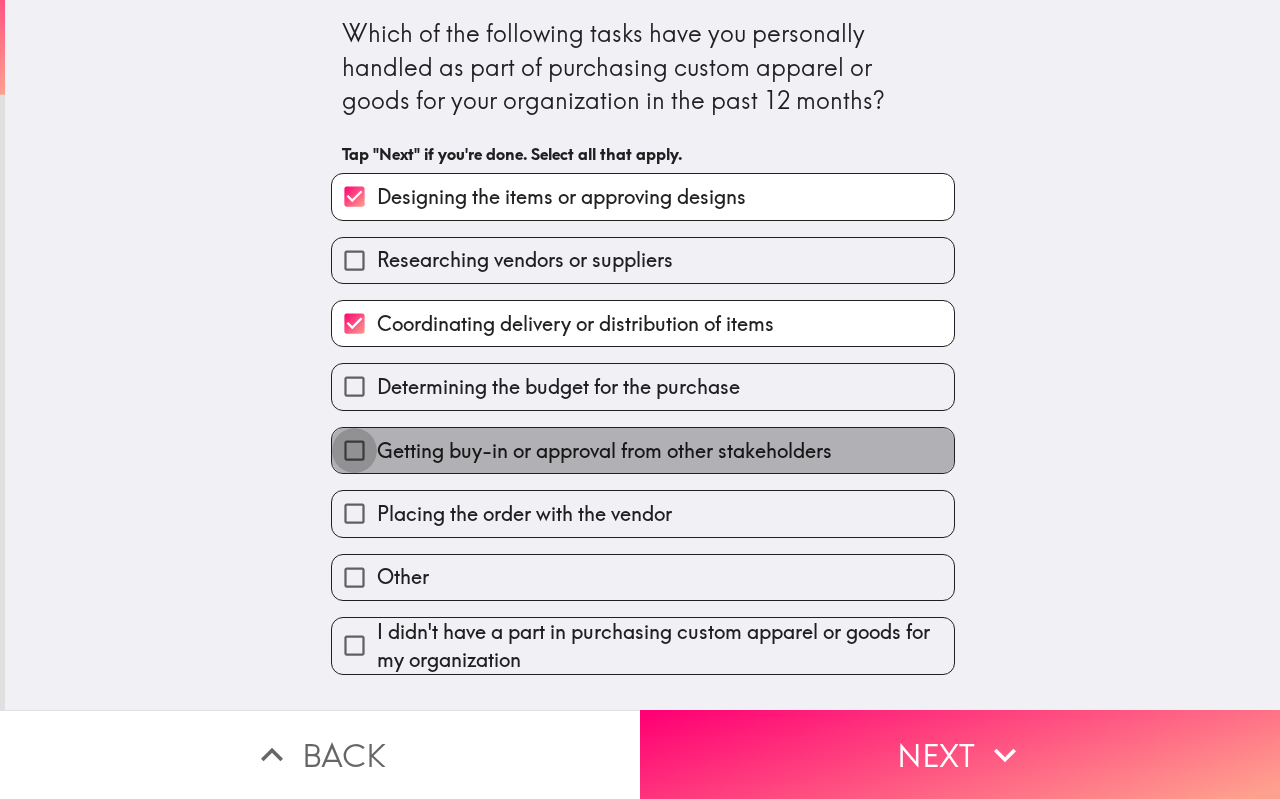 click on "Getting buy-in or approval from other stakeholders" at bounding box center [354, 450] 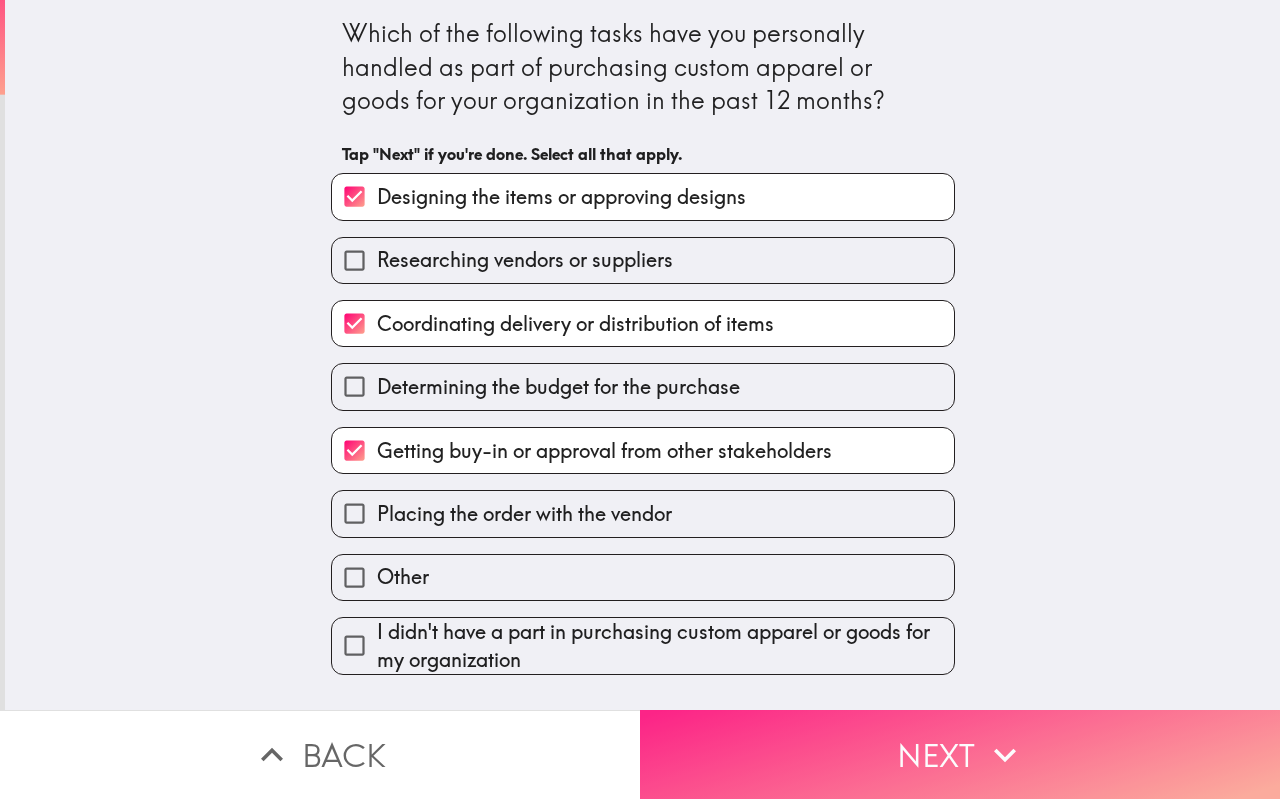 click on "Next" at bounding box center [960, 754] 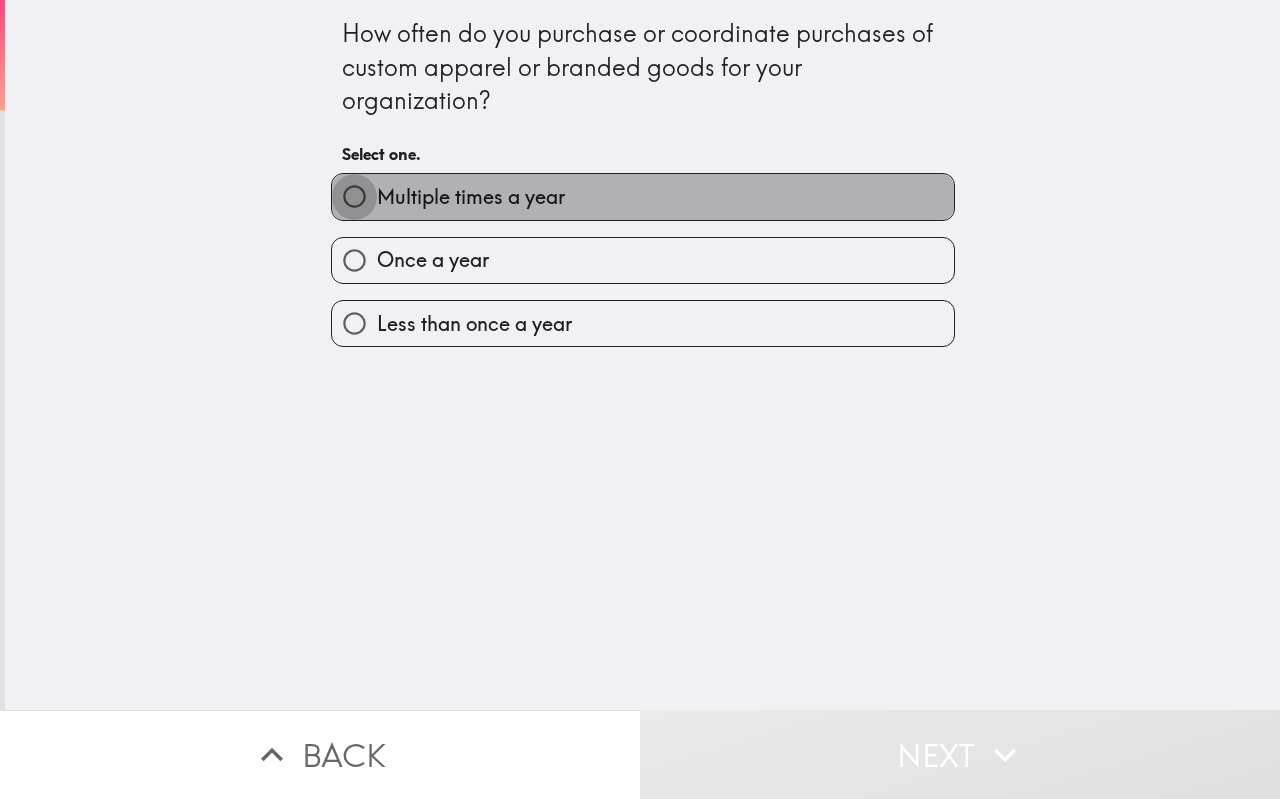 click on "Multiple times a year" at bounding box center [354, 196] 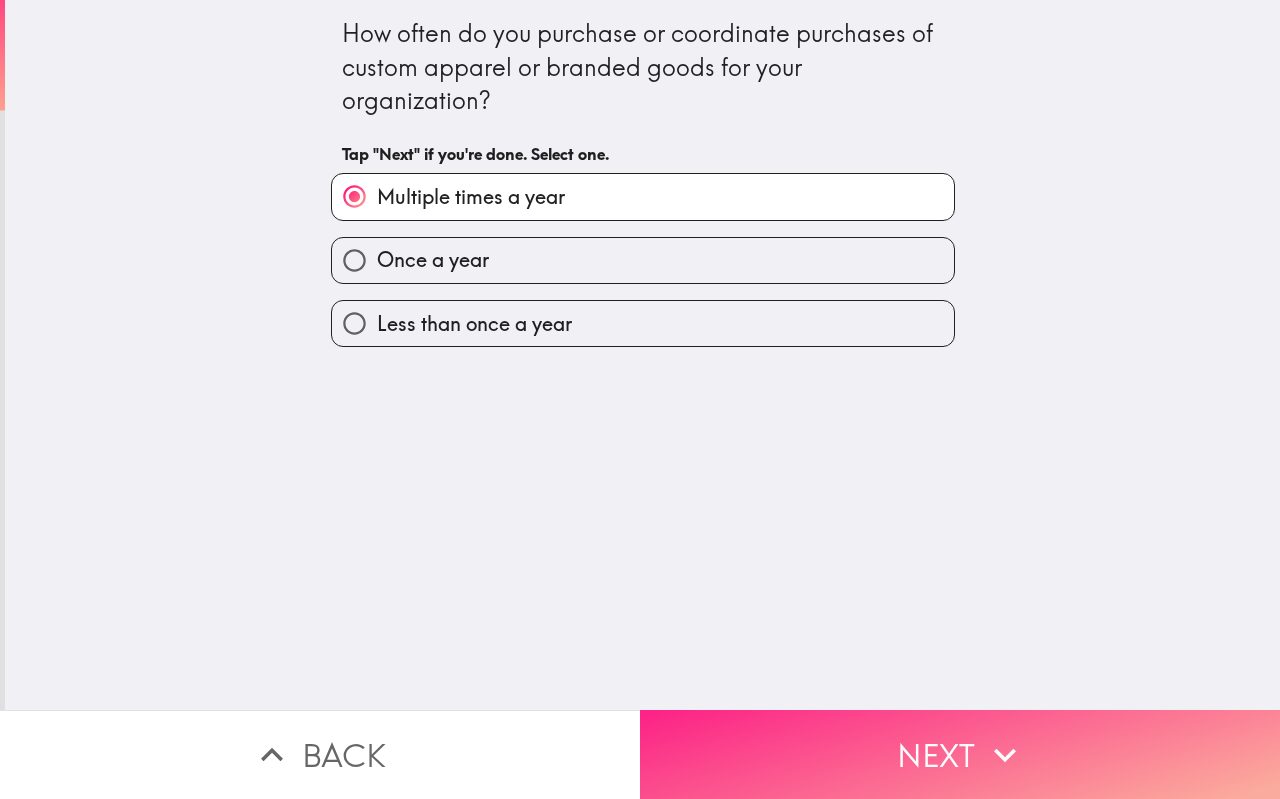 click on "Next" at bounding box center (960, 754) 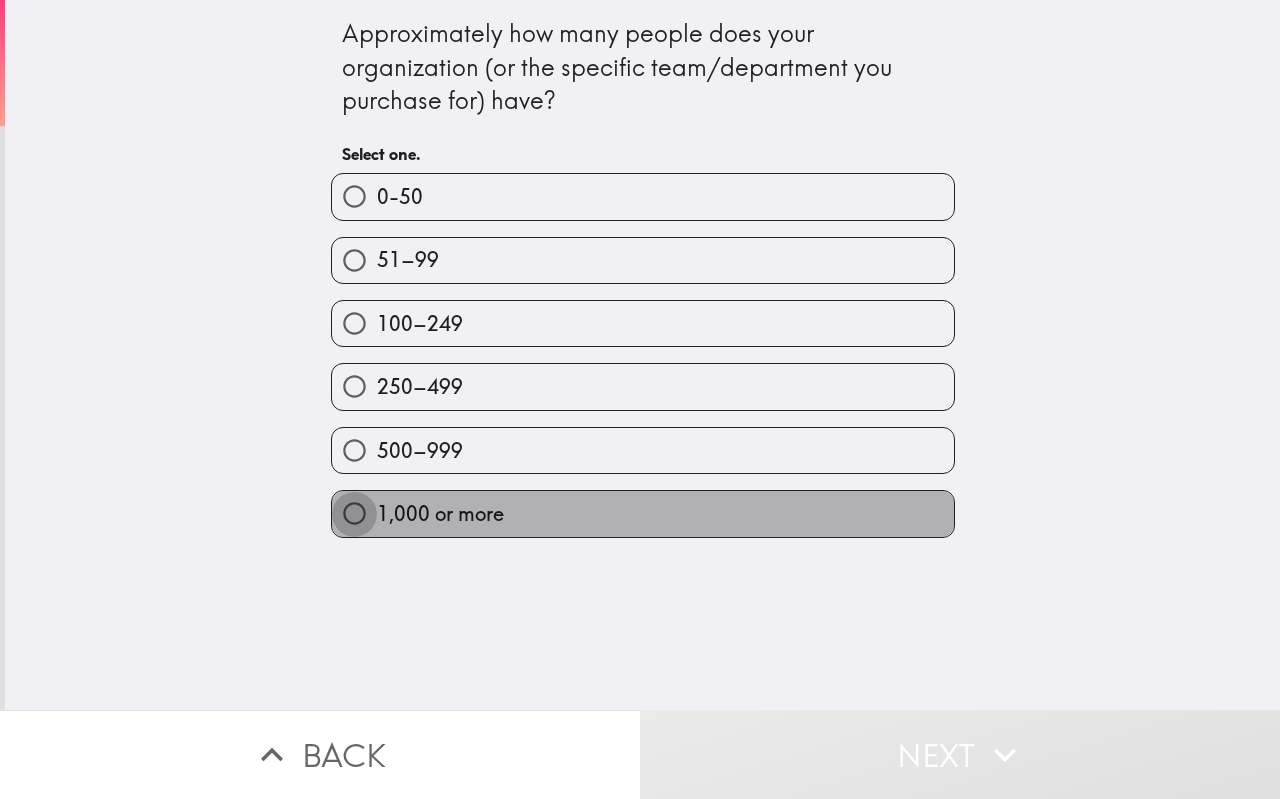click on "1,000 or more" at bounding box center (354, 513) 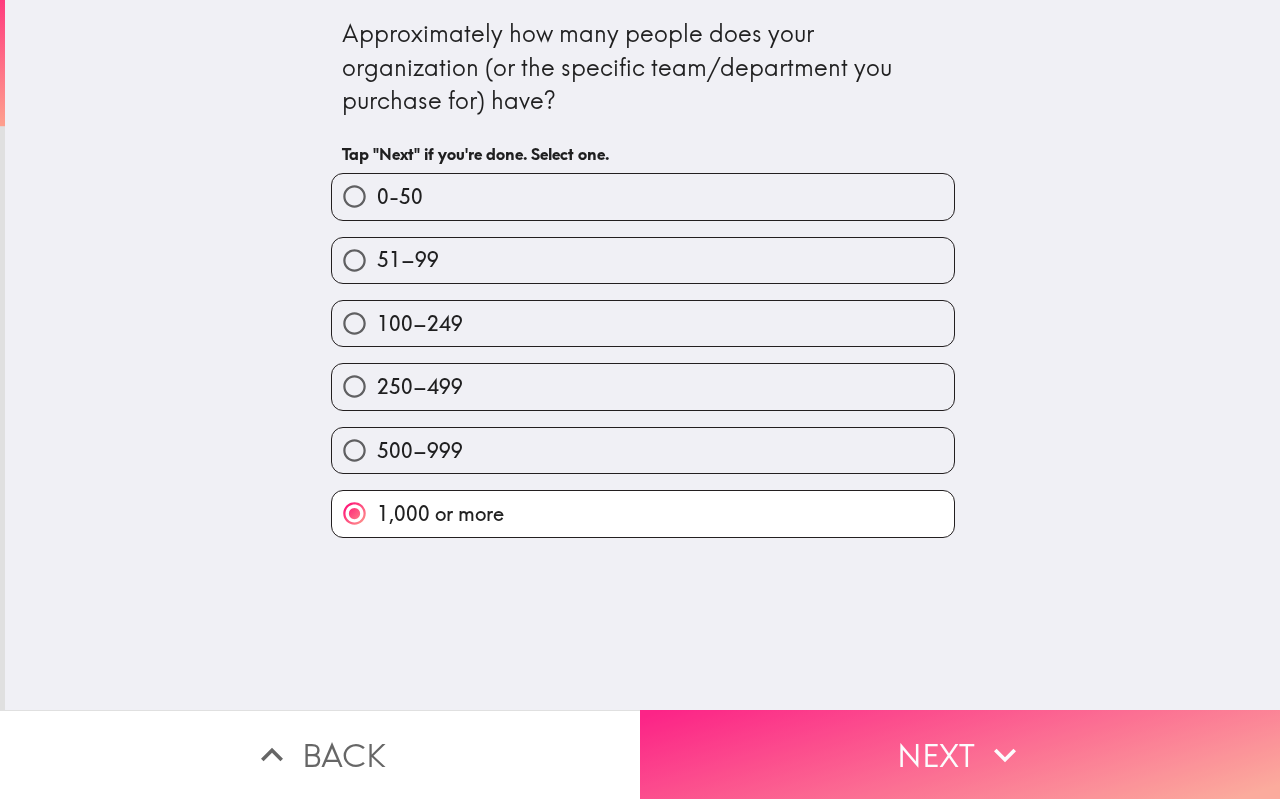 click on "Next" at bounding box center (960, 754) 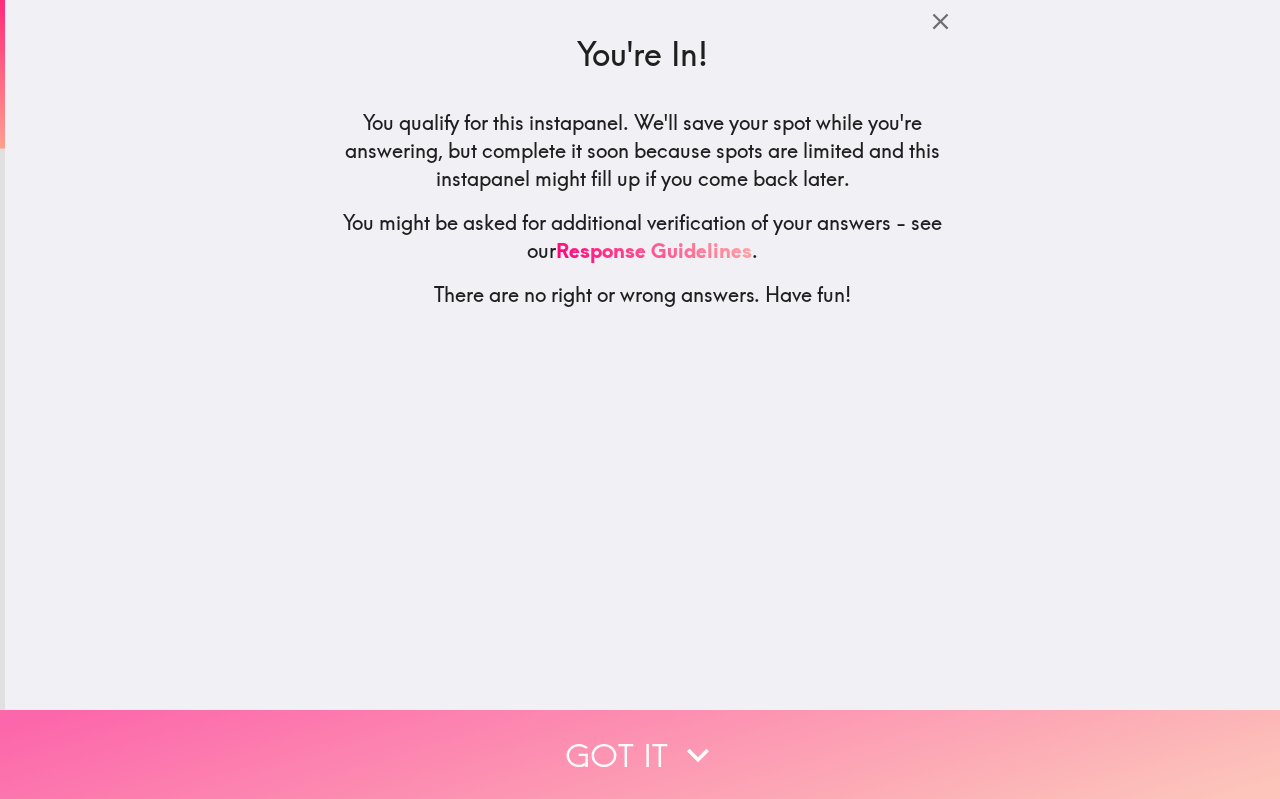 click 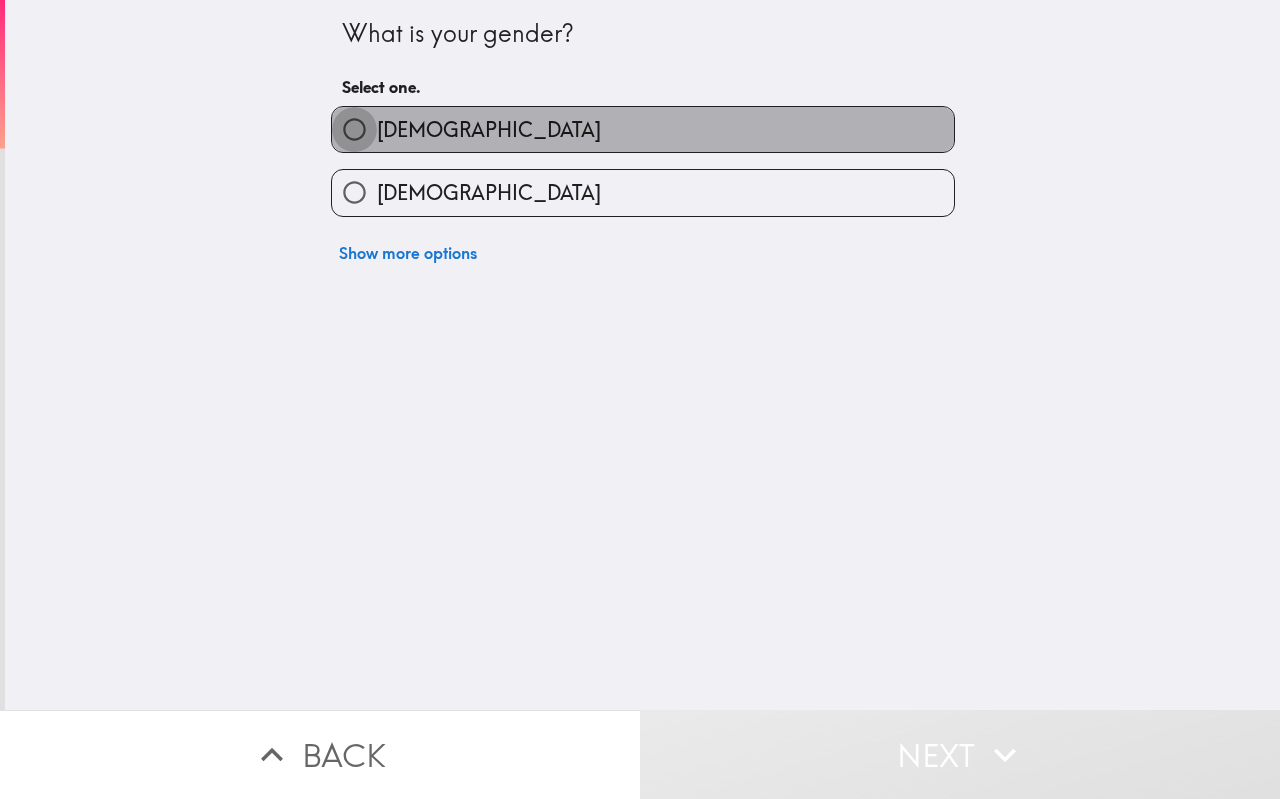 click on "Male" at bounding box center (354, 129) 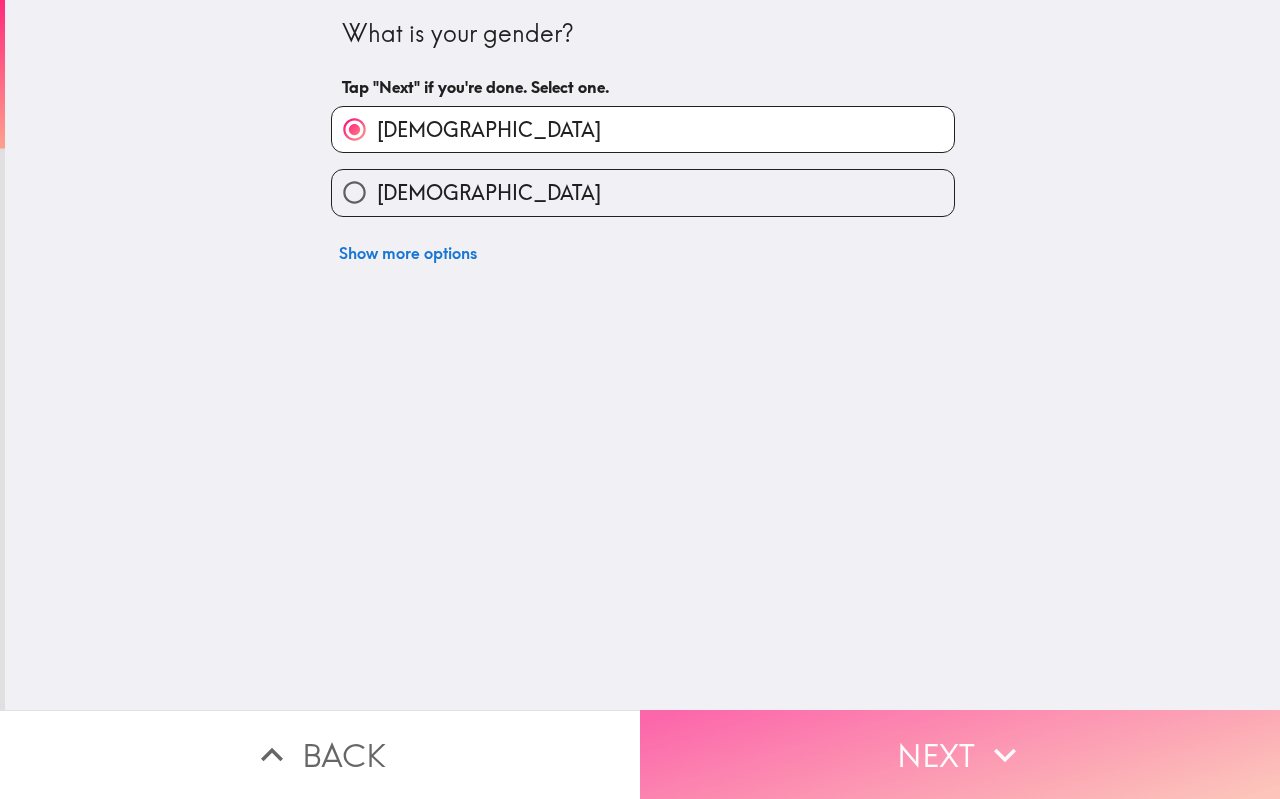 click on "Next" at bounding box center (960, 754) 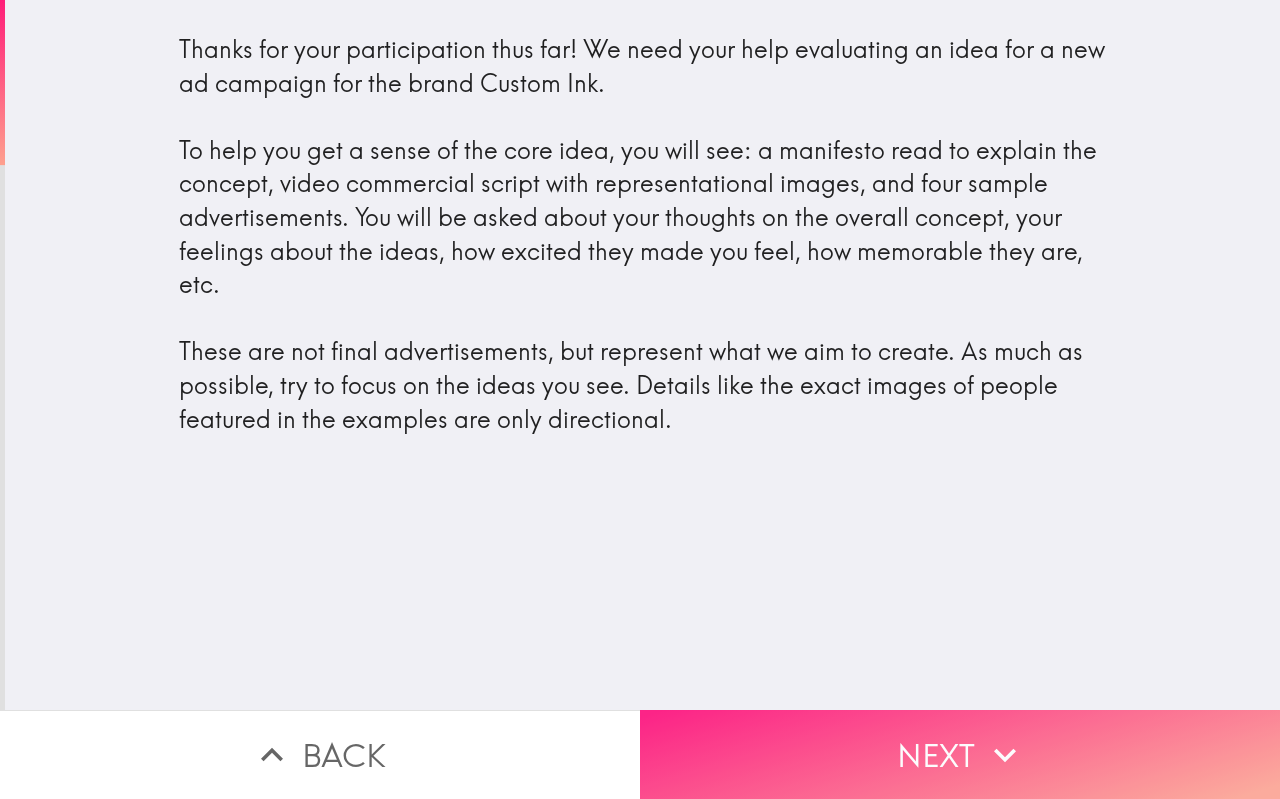 click 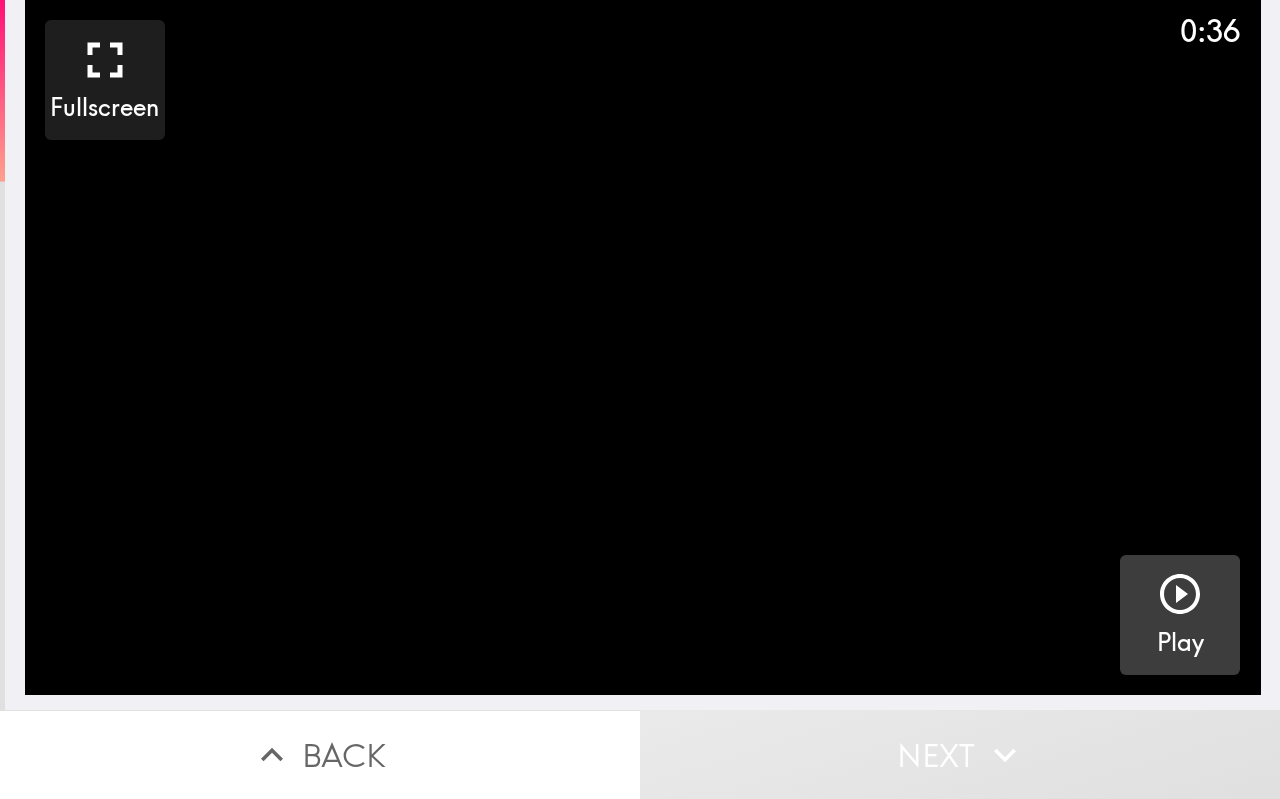 click 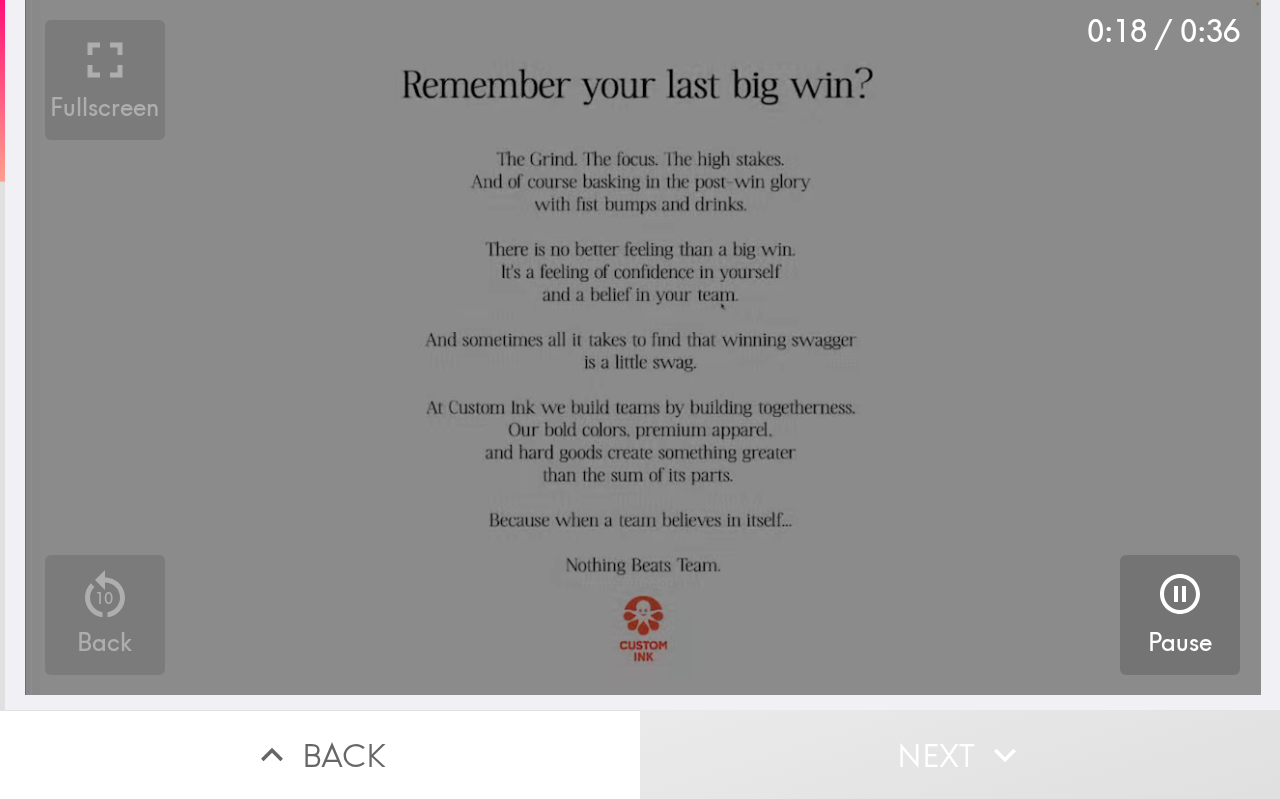 click at bounding box center (1180, 598) 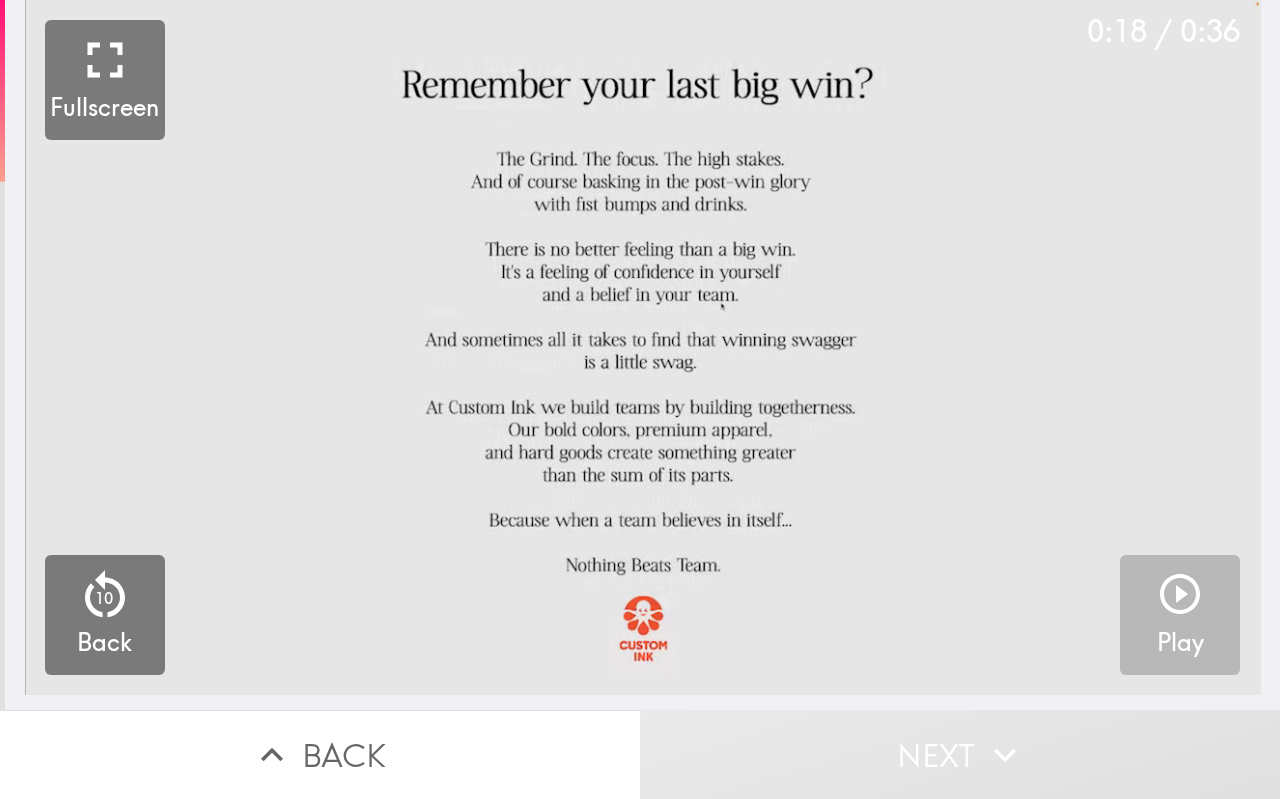 click 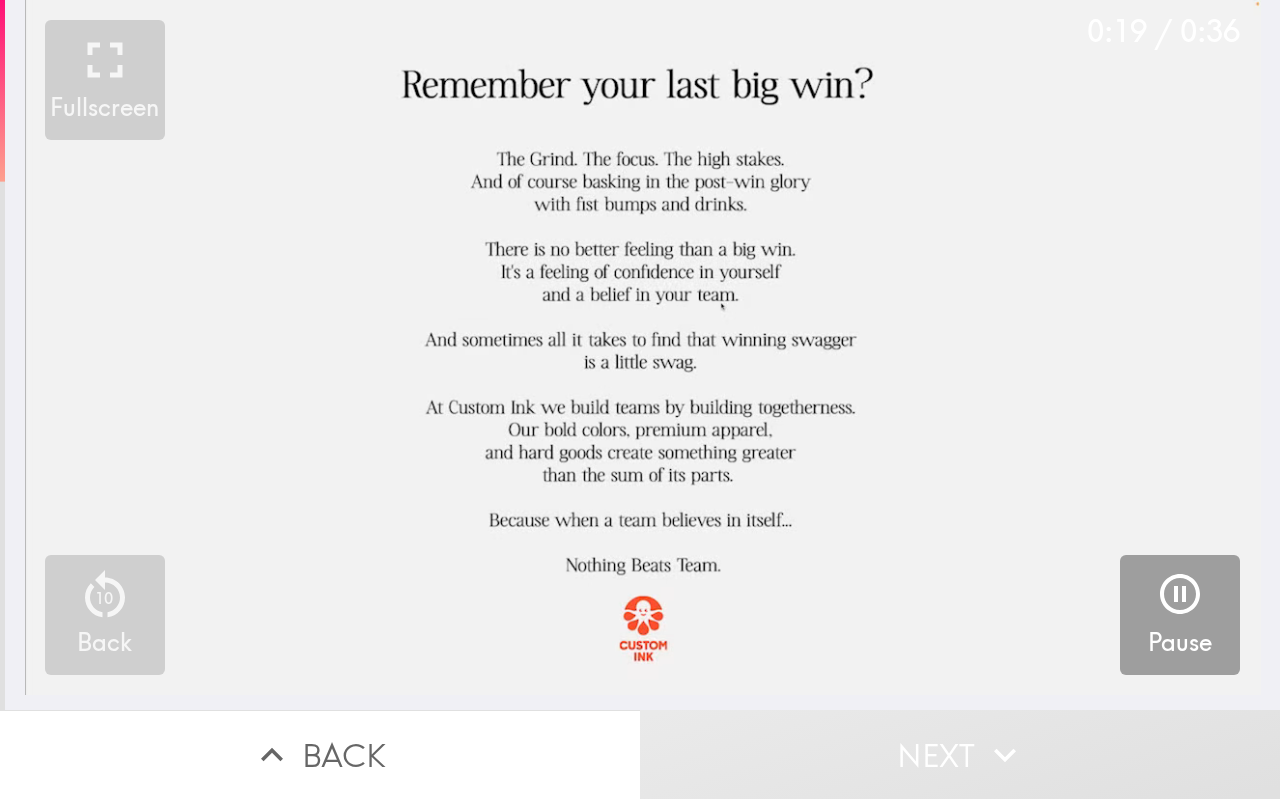 click at bounding box center (643, 347) 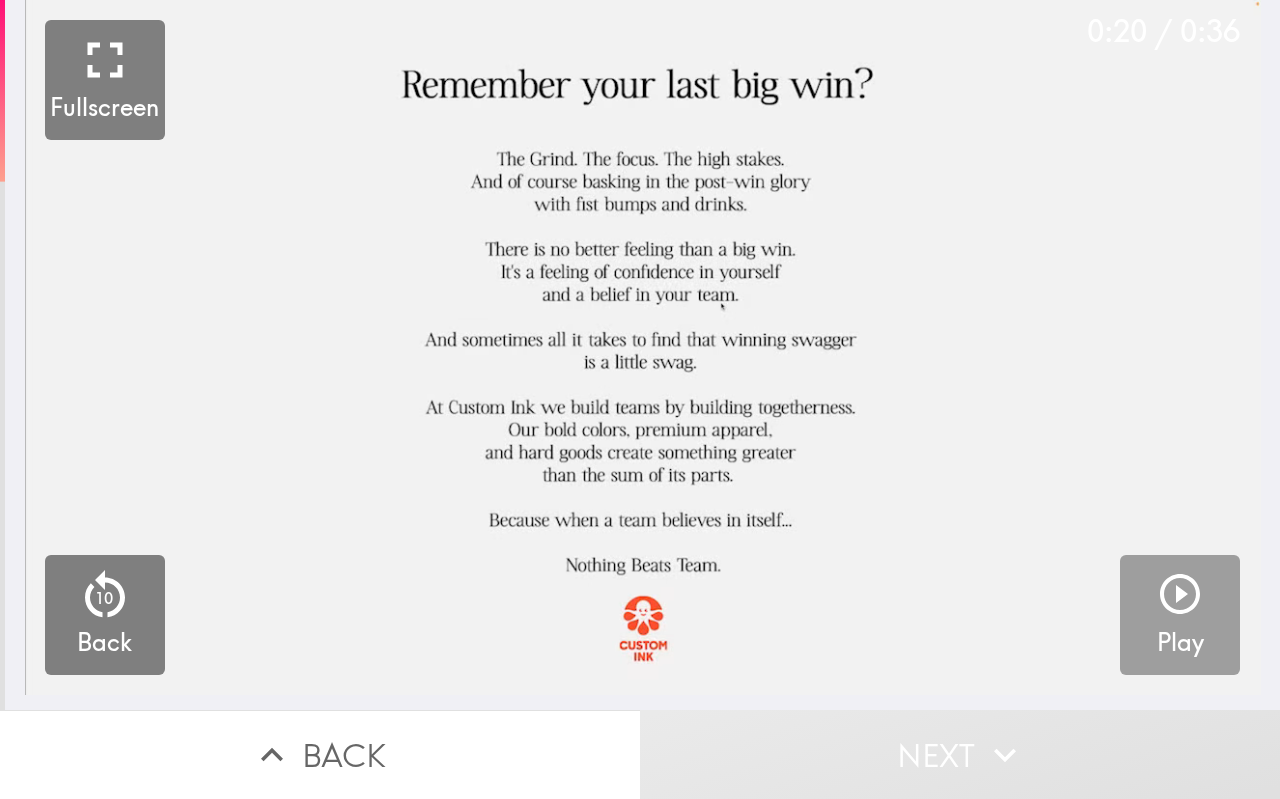 click at bounding box center [643, 347] 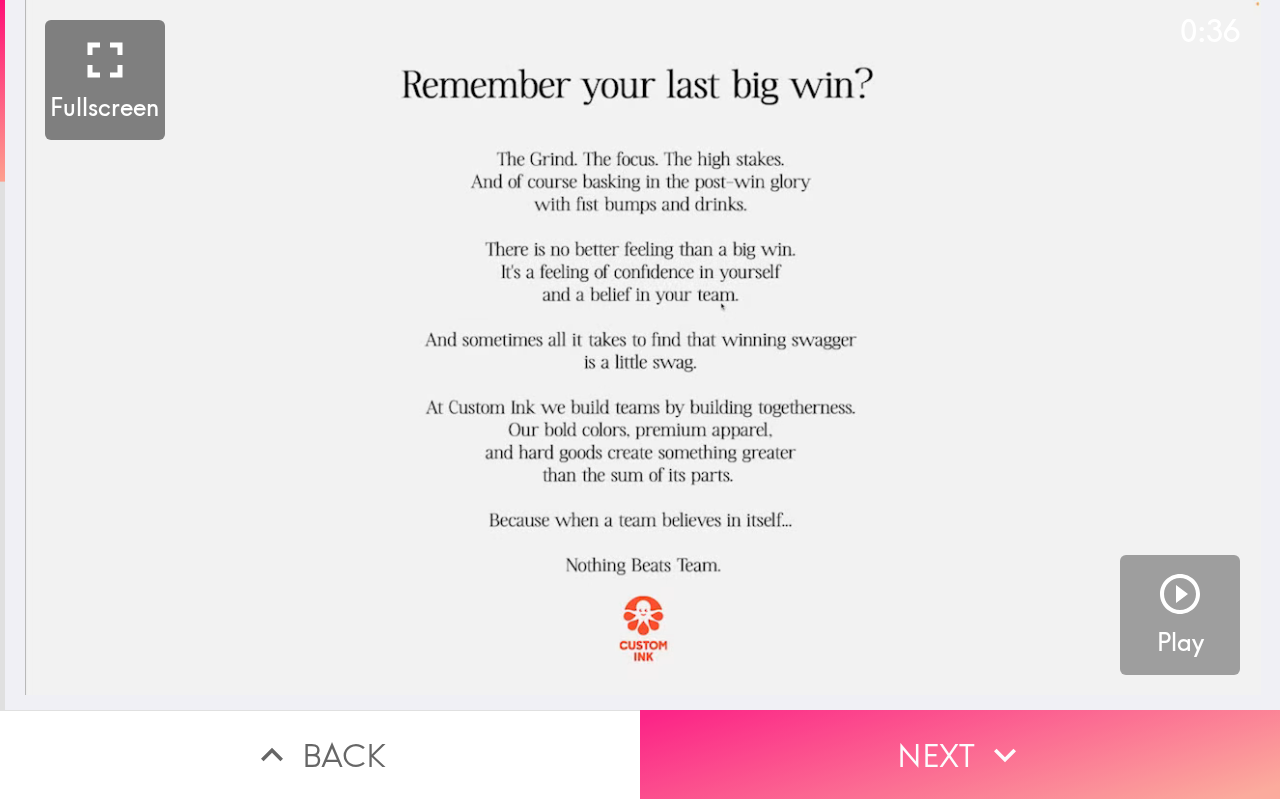 click on "Next" at bounding box center (960, 754) 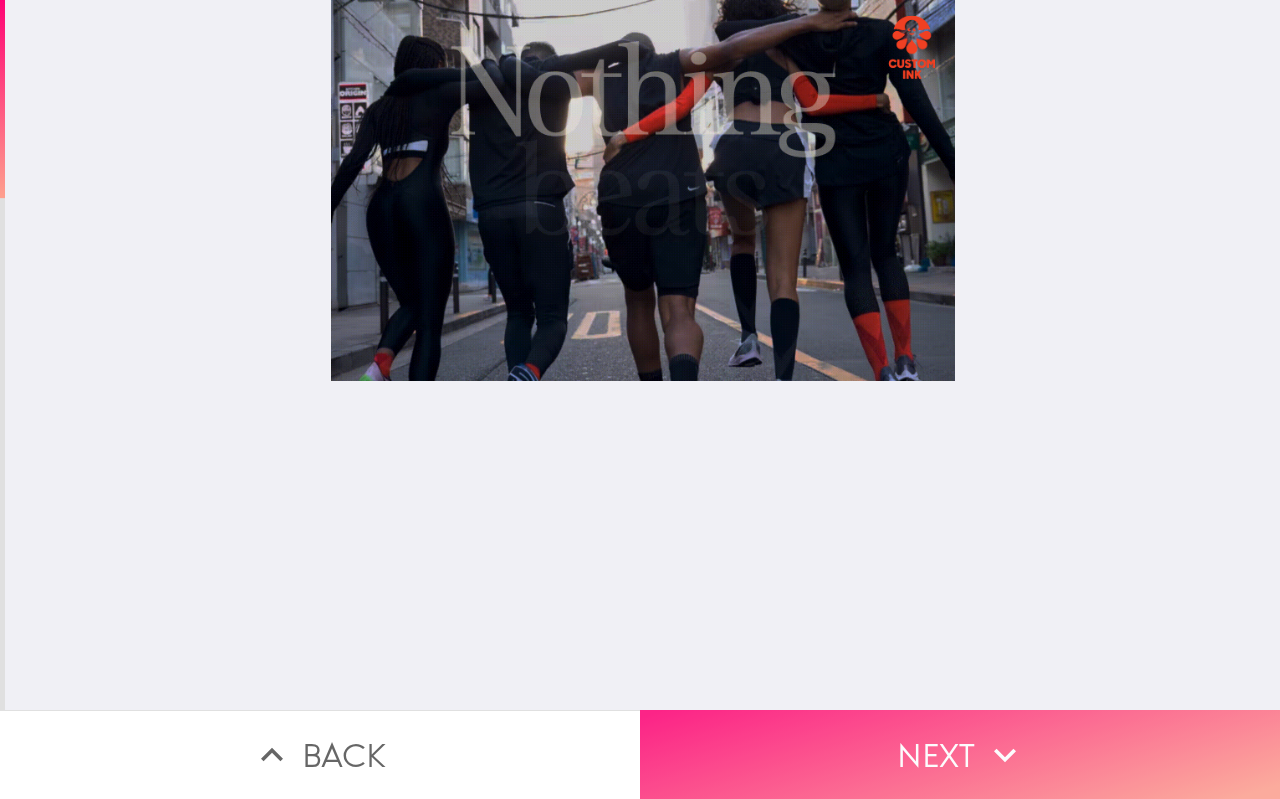 click on "Next" at bounding box center (960, 754) 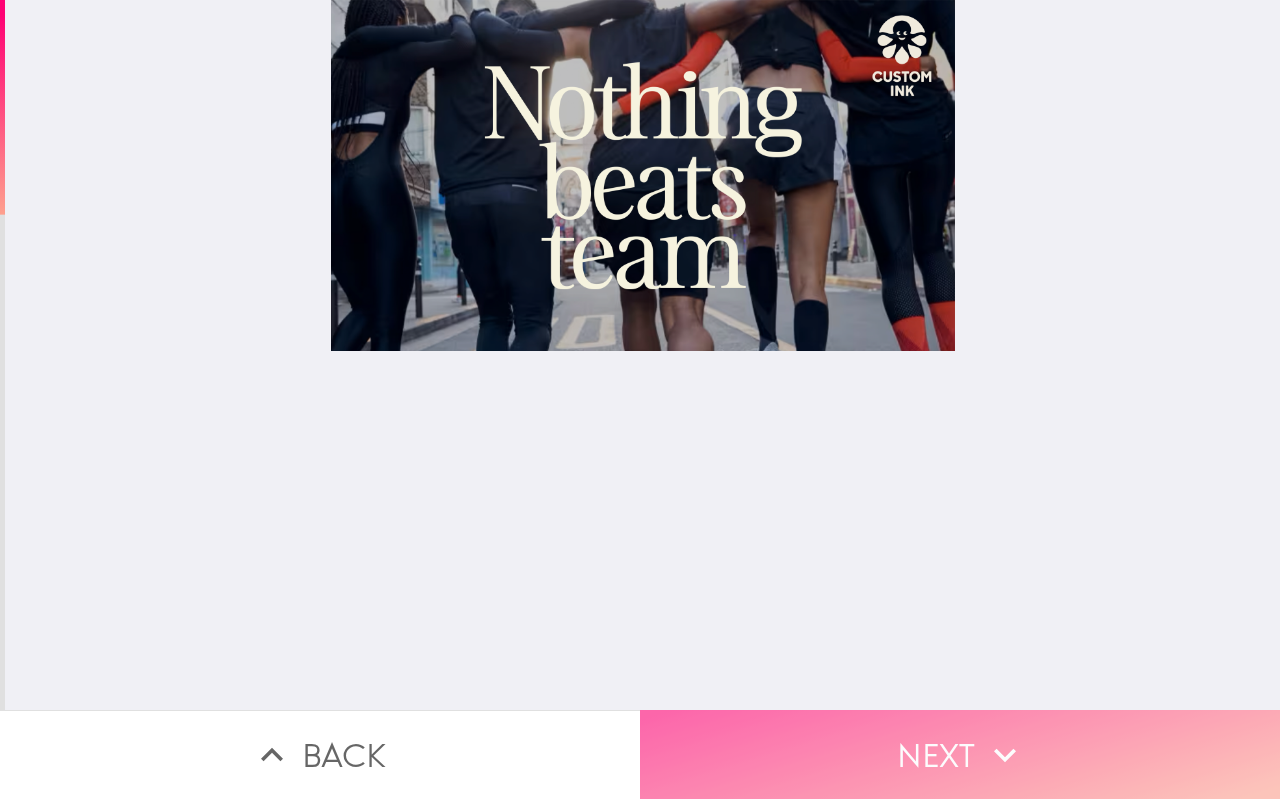 click on "Next" at bounding box center [960, 754] 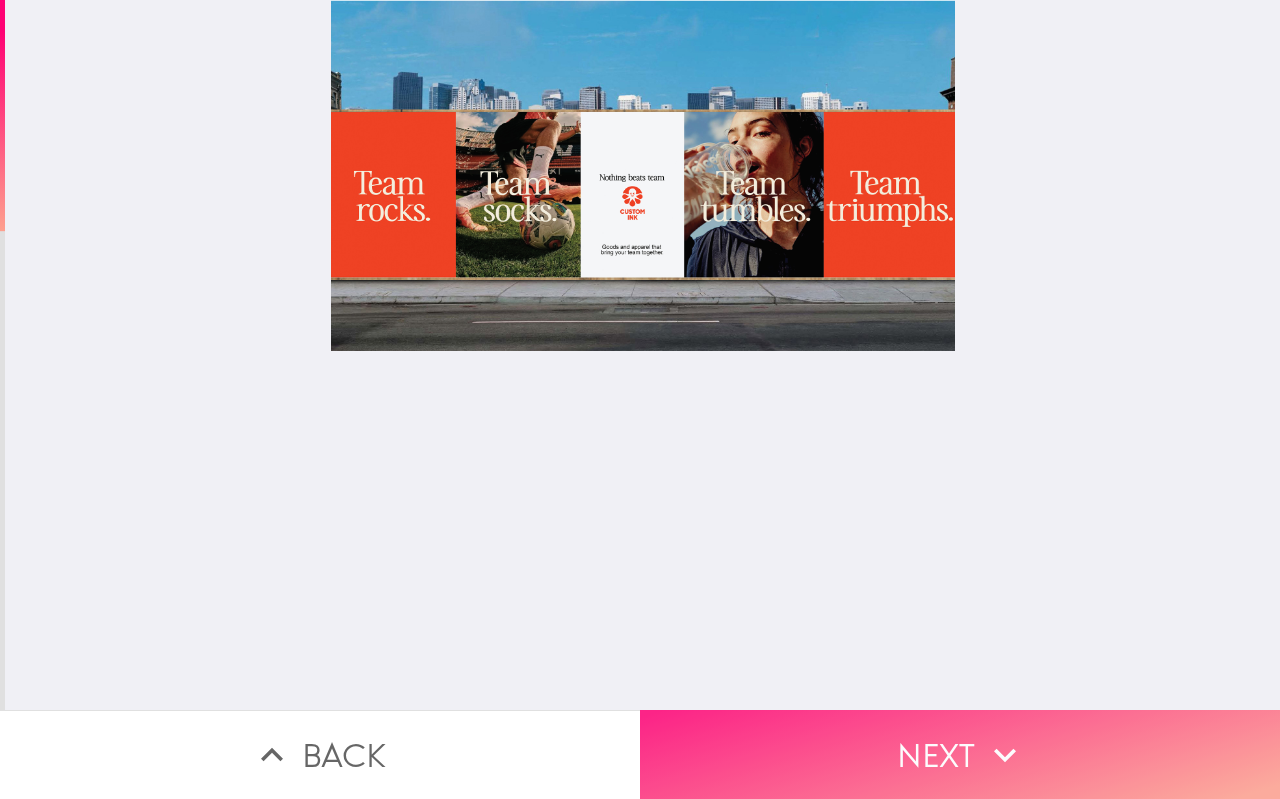 click on "Next" at bounding box center [960, 754] 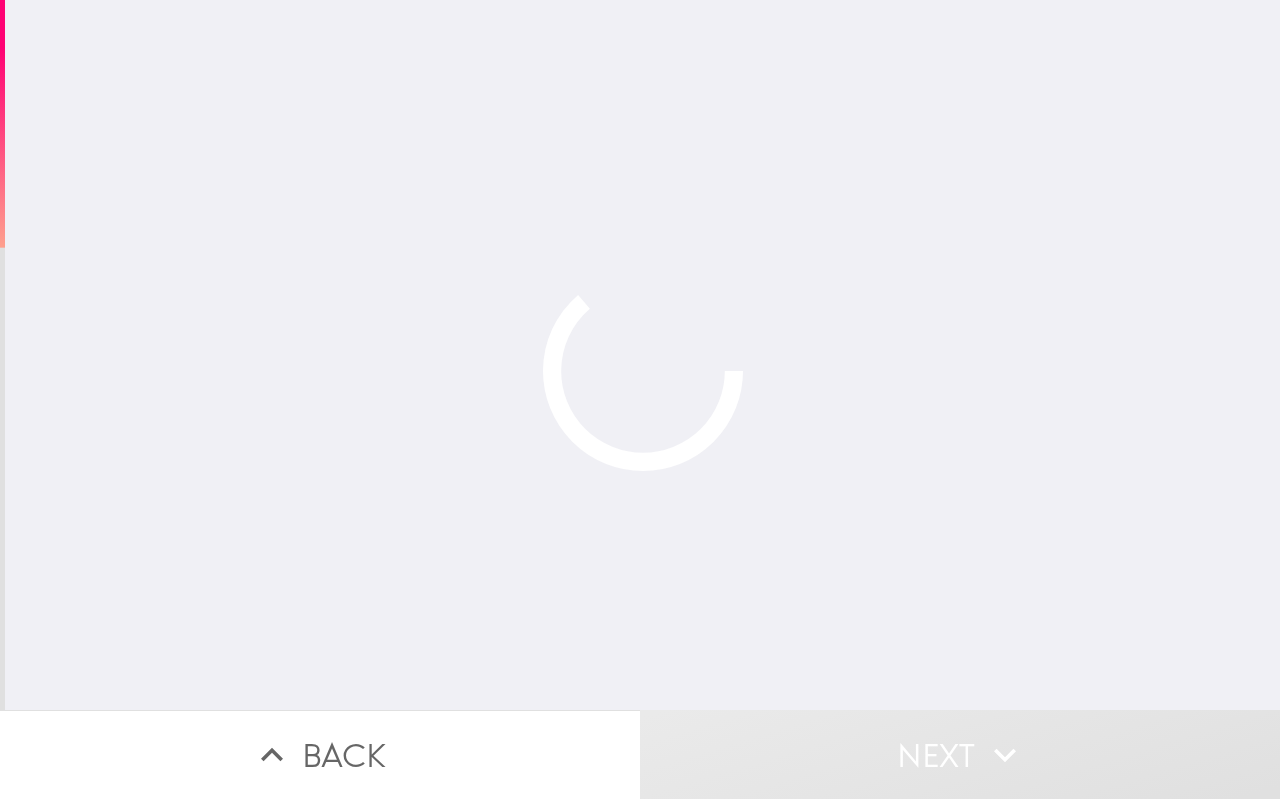click 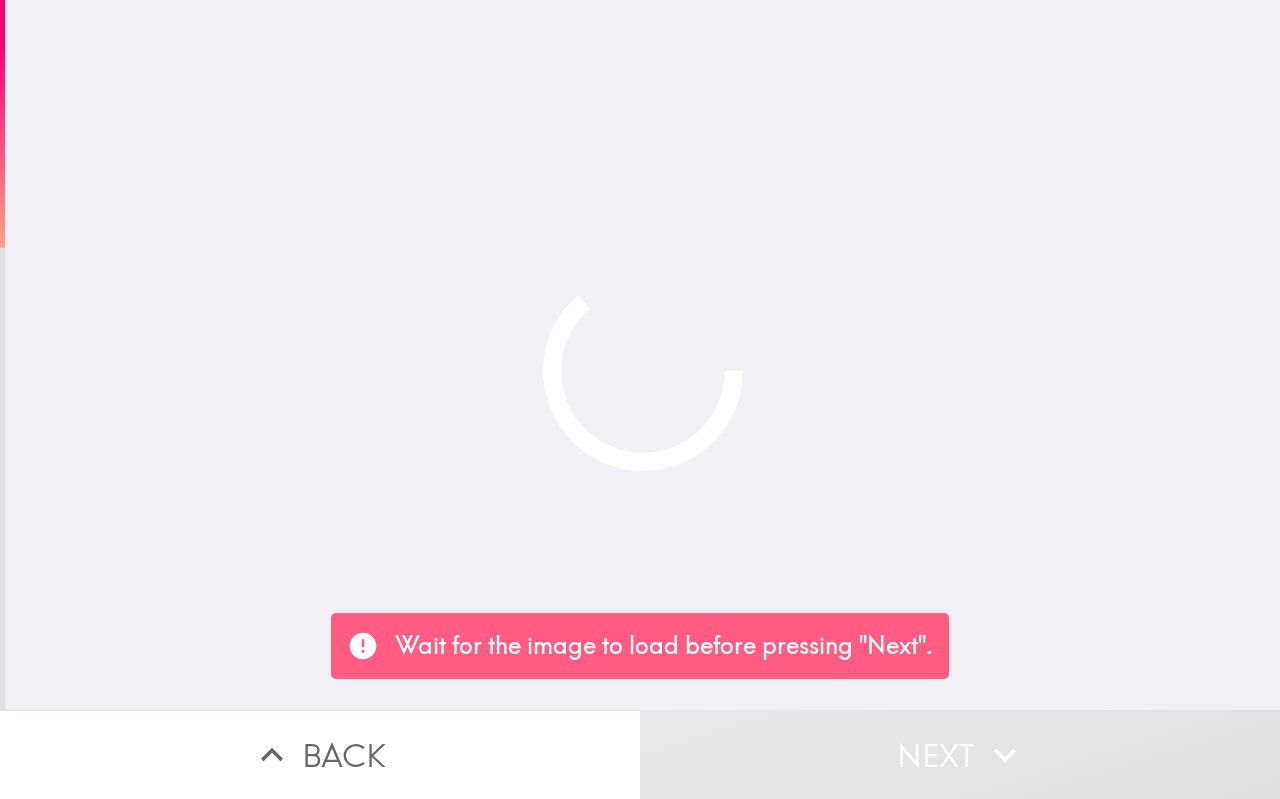 click at bounding box center [643, 355] 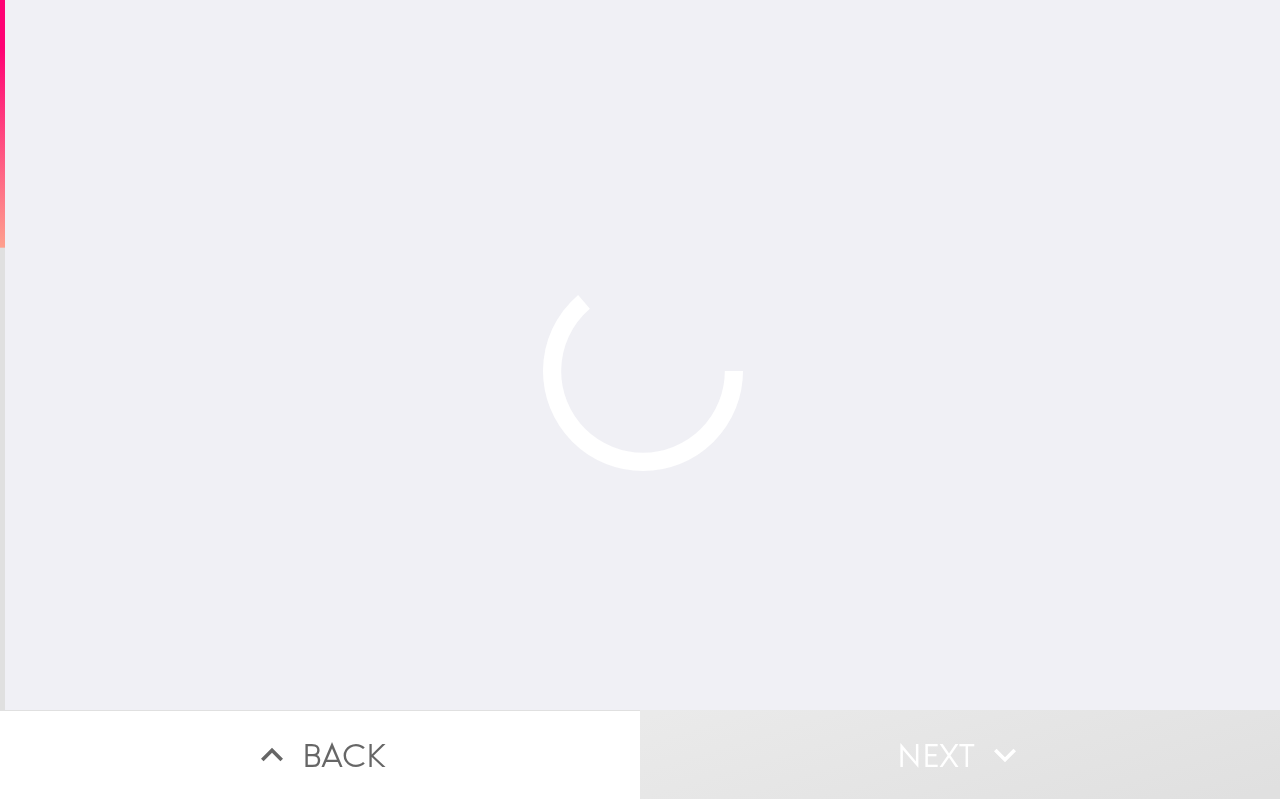 type 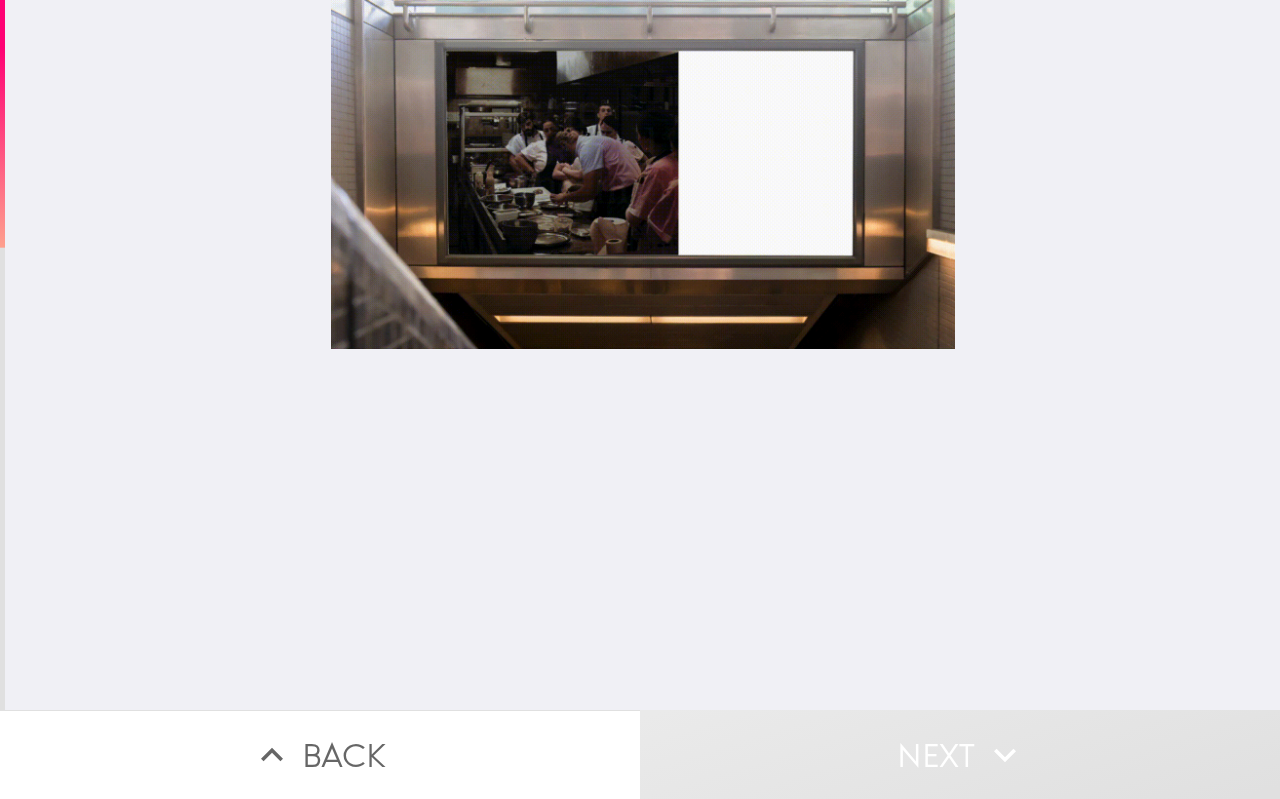 click at bounding box center (642, 355) 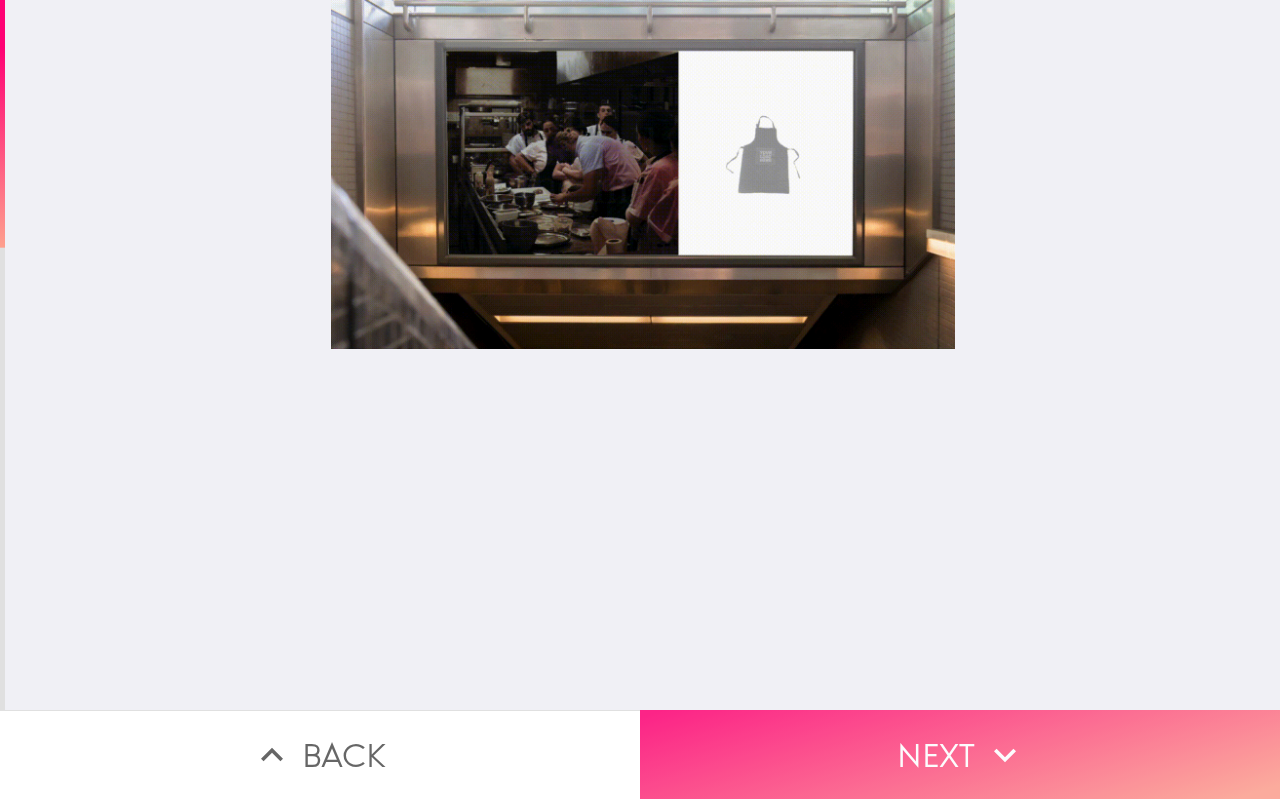 click on "Next" at bounding box center (960, 754) 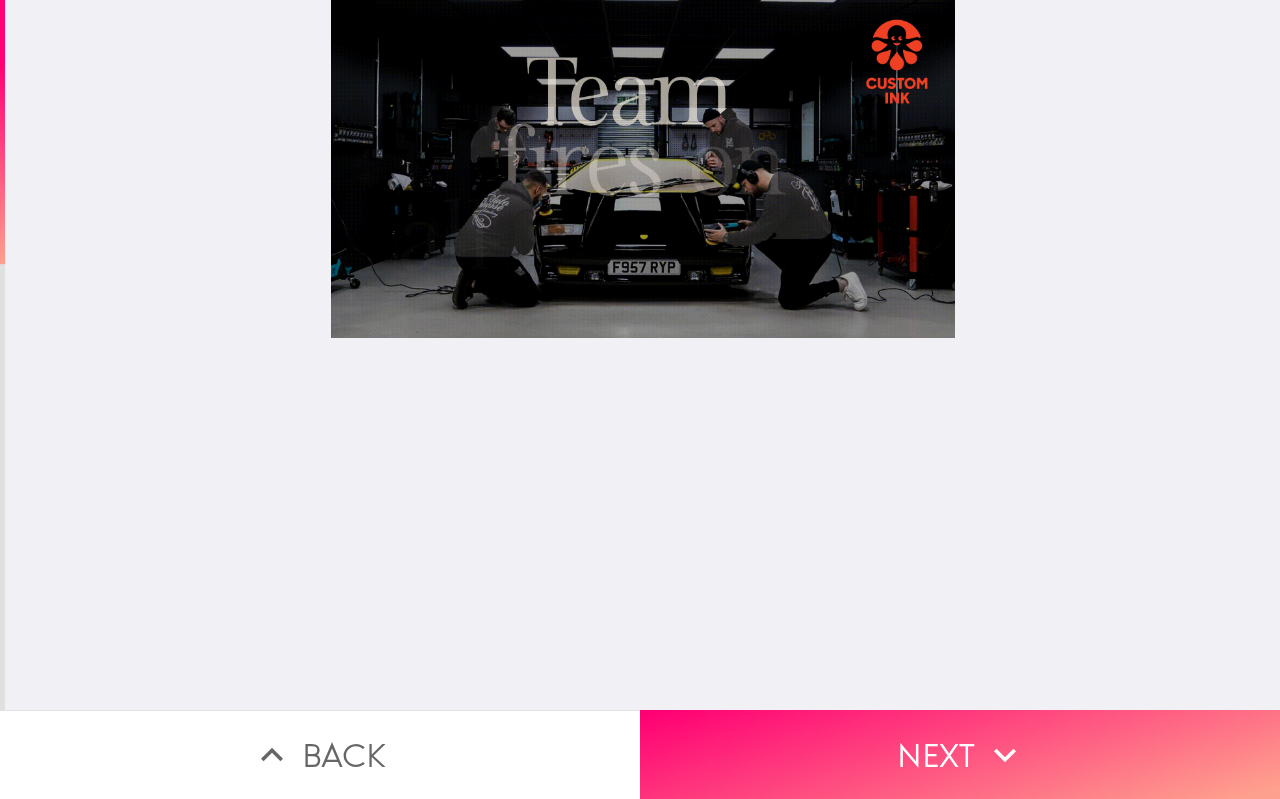 click on "Back Next Instapanel" at bounding box center (640, 0) 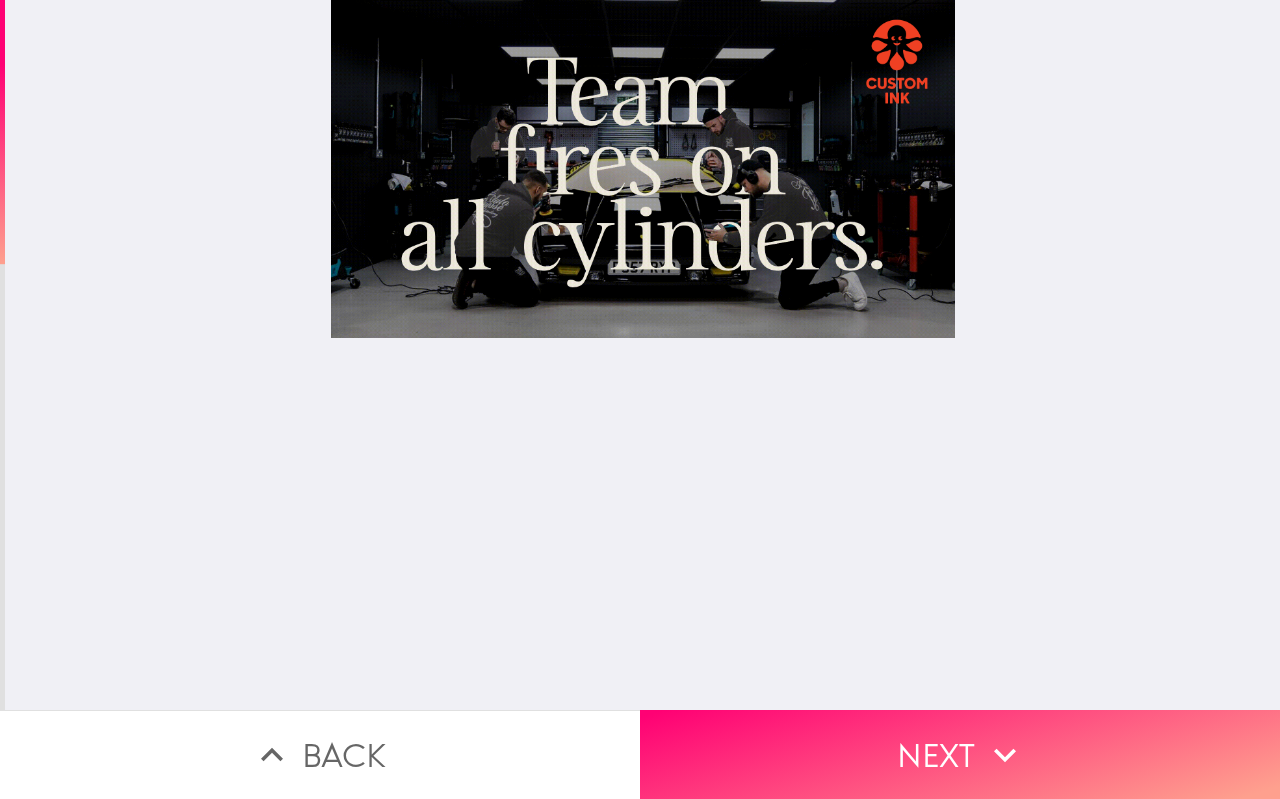click at bounding box center (642, 355) 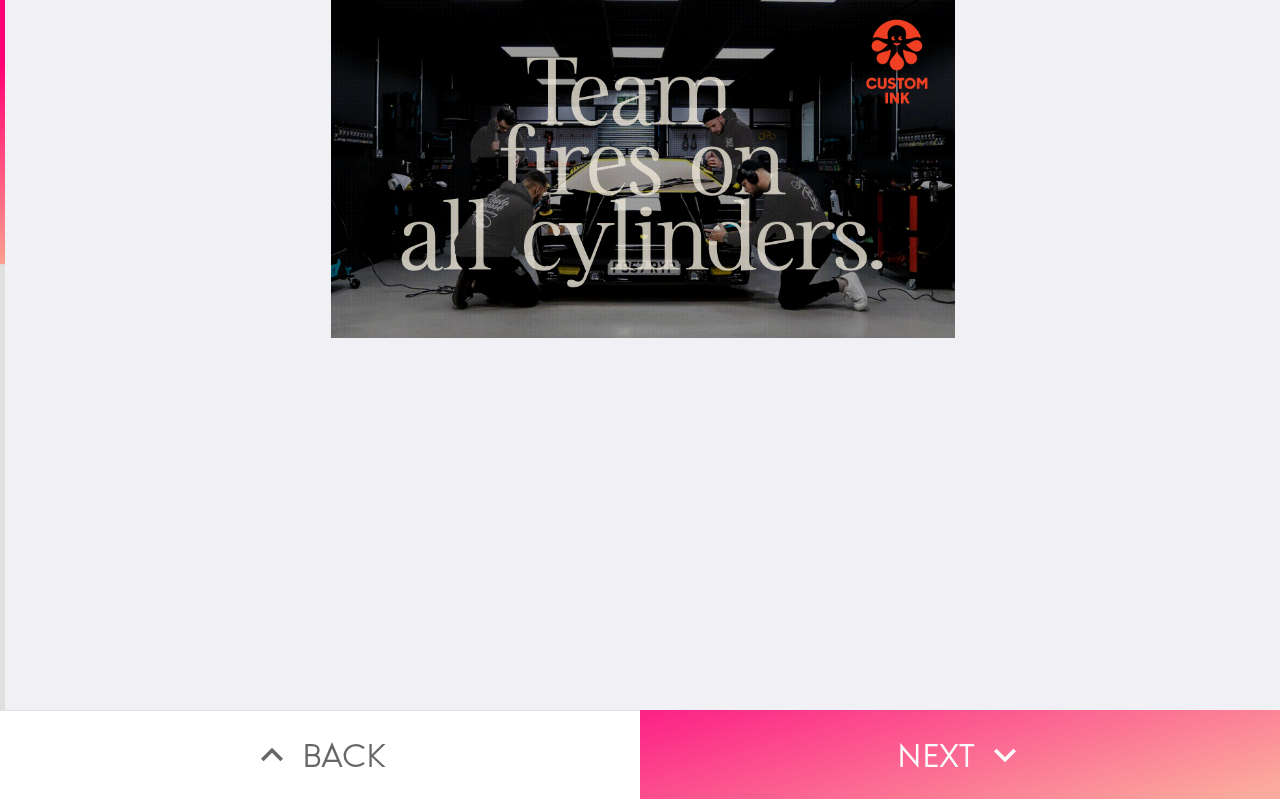 click on "Next" at bounding box center [960, 754] 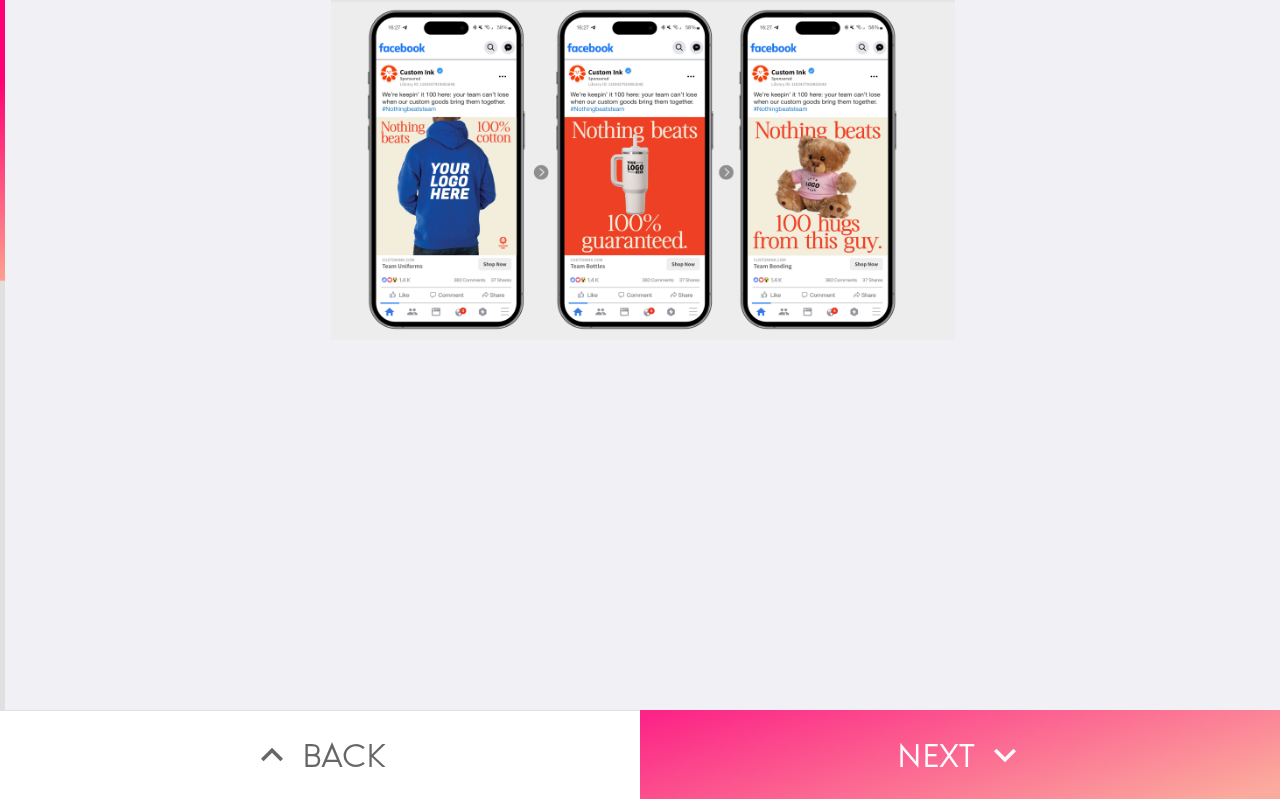 click on "Next" at bounding box center (960, 754) 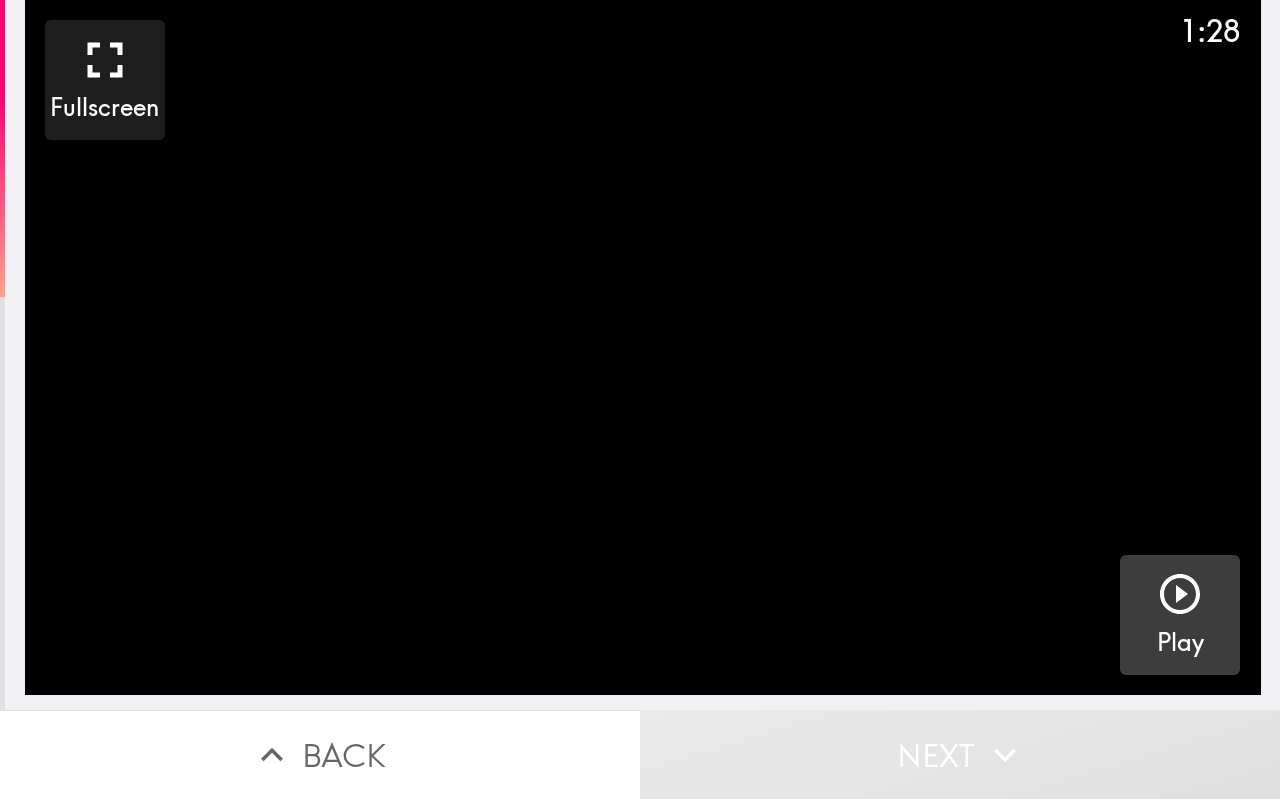 click 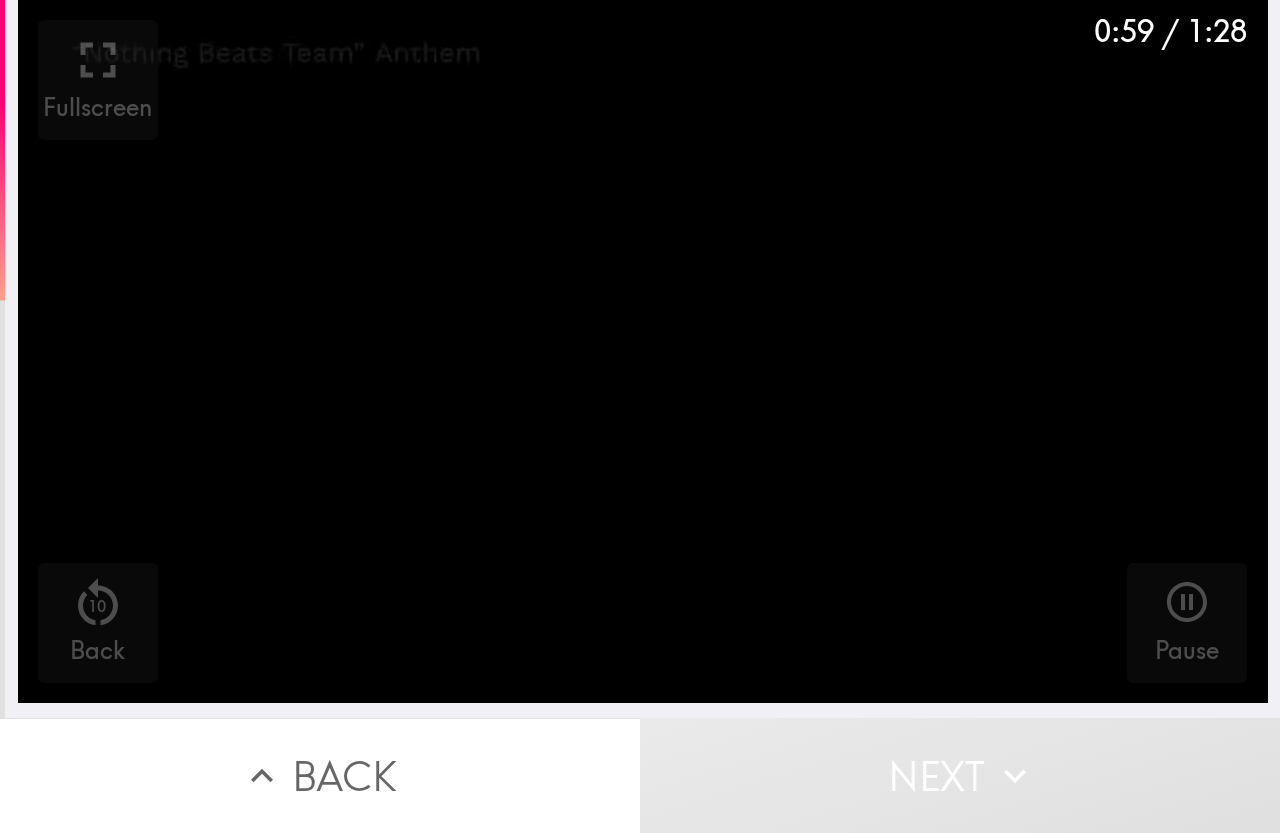 scroll, scrollTop: 0, scrollLeft: 0, axis: both 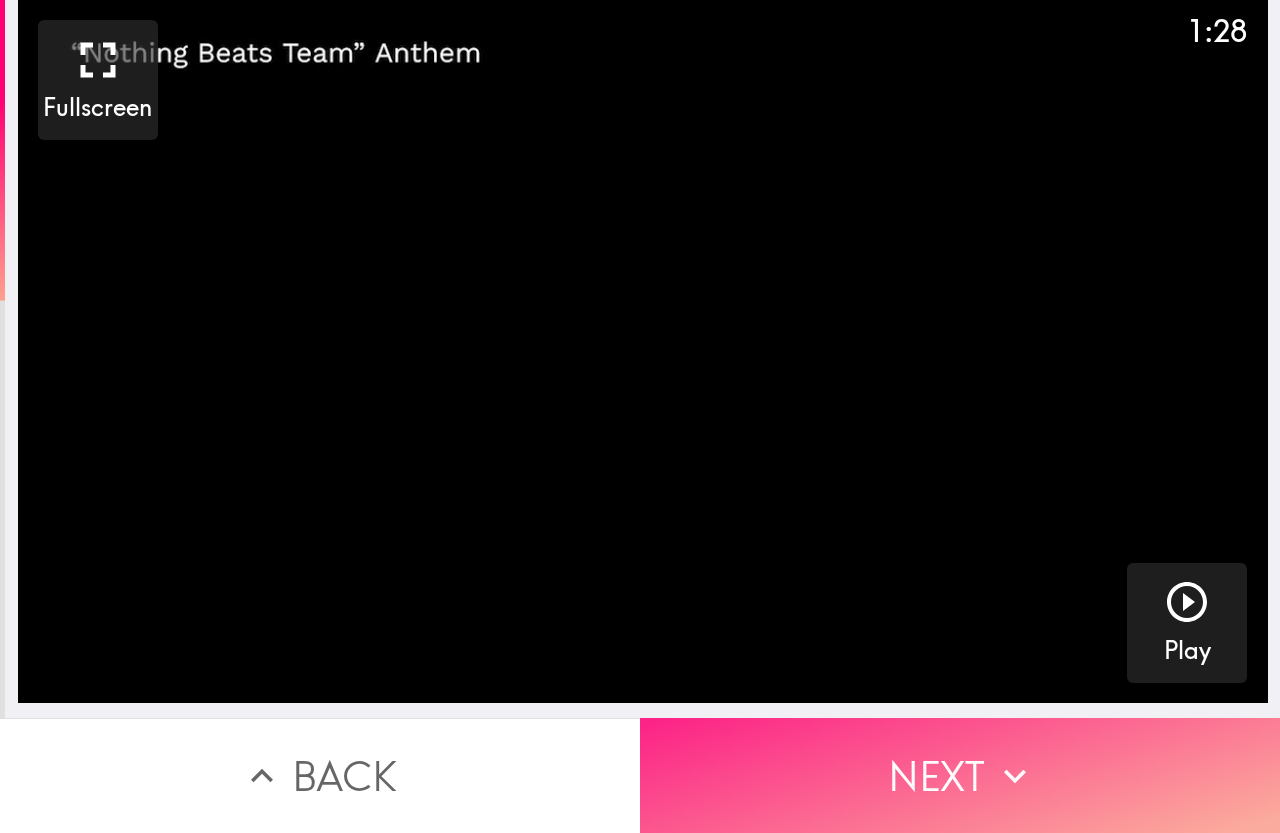 click on "Next" at bounding box center [960, 775] 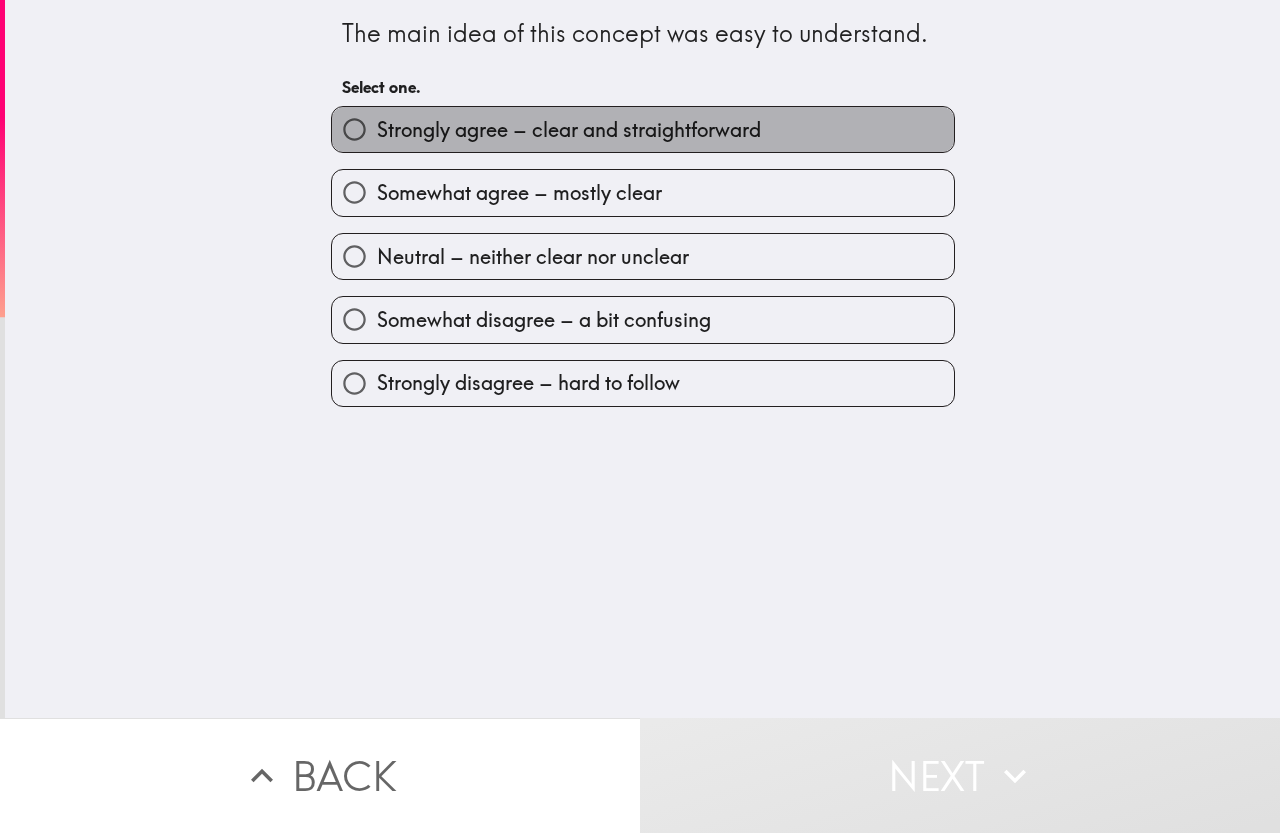 click on "Strongly agree – clear and straightforward" at bounding box center [569, 130] 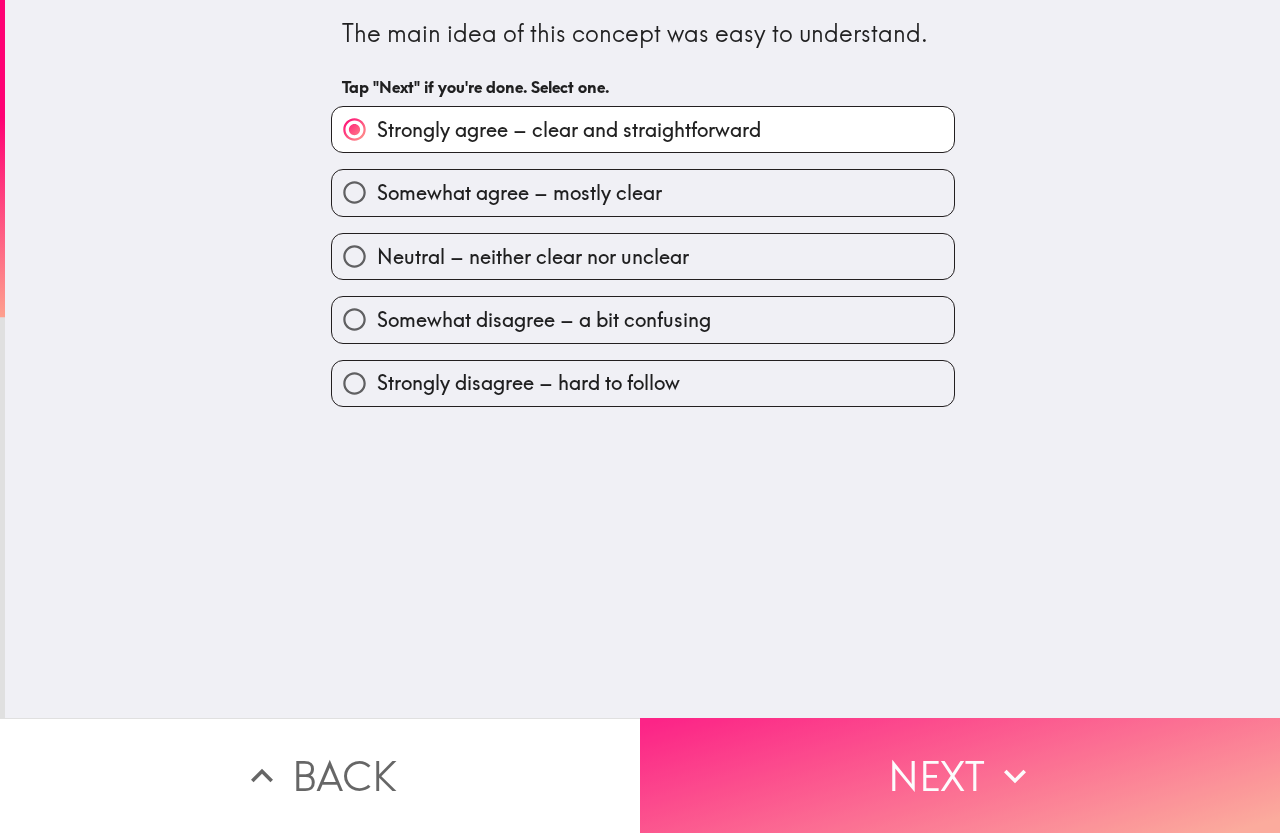 click on "Next" at bounding box center [960, 775] 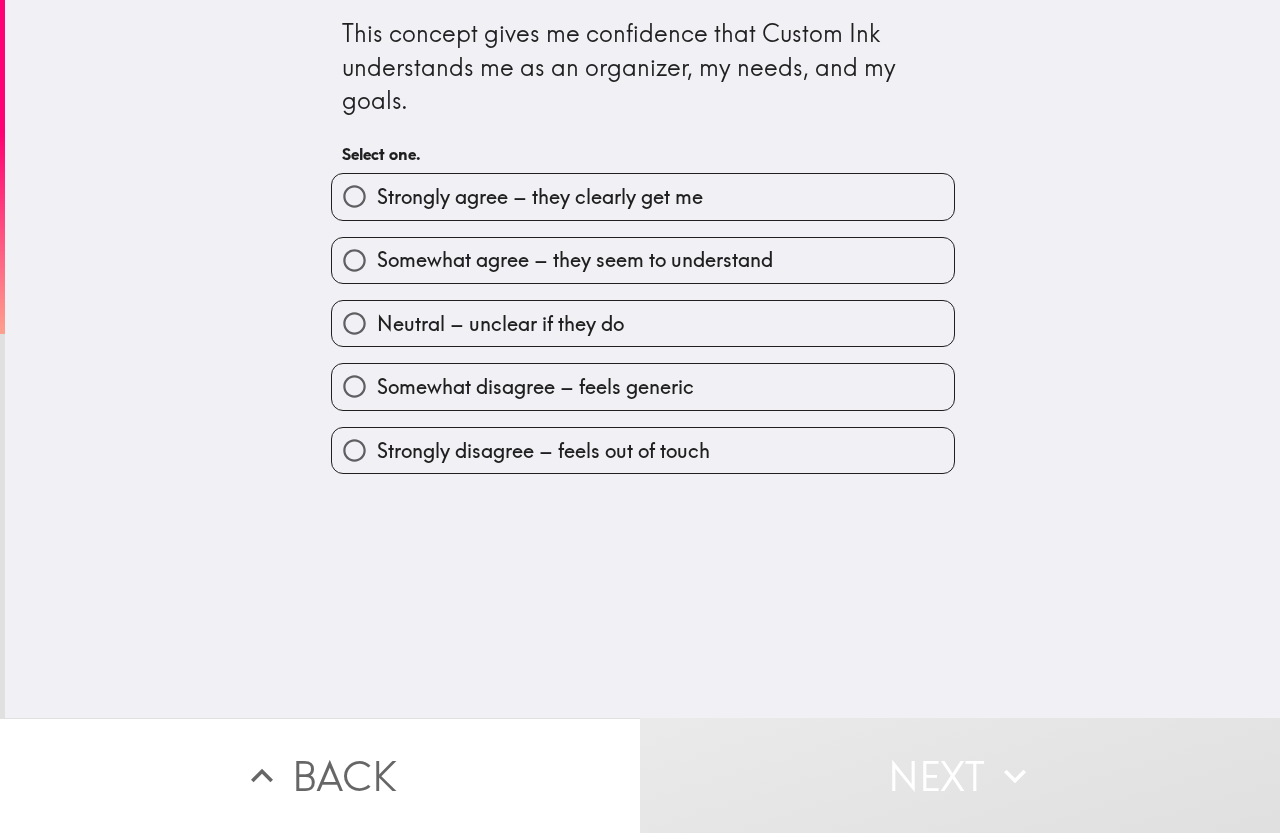 click on "Strongly agree – they clearly get me" at bounding box center (540, 197) 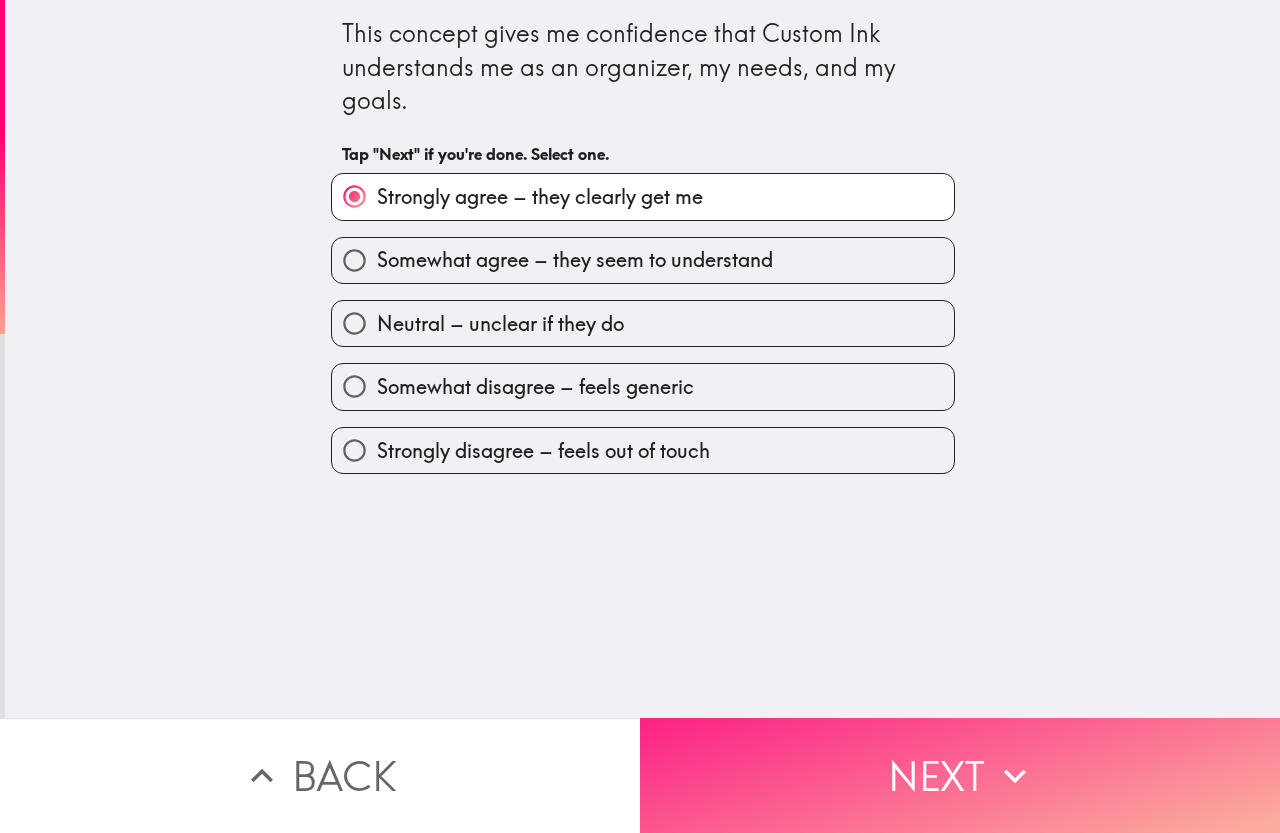 click on "Next" at bounding box center (960, 775) 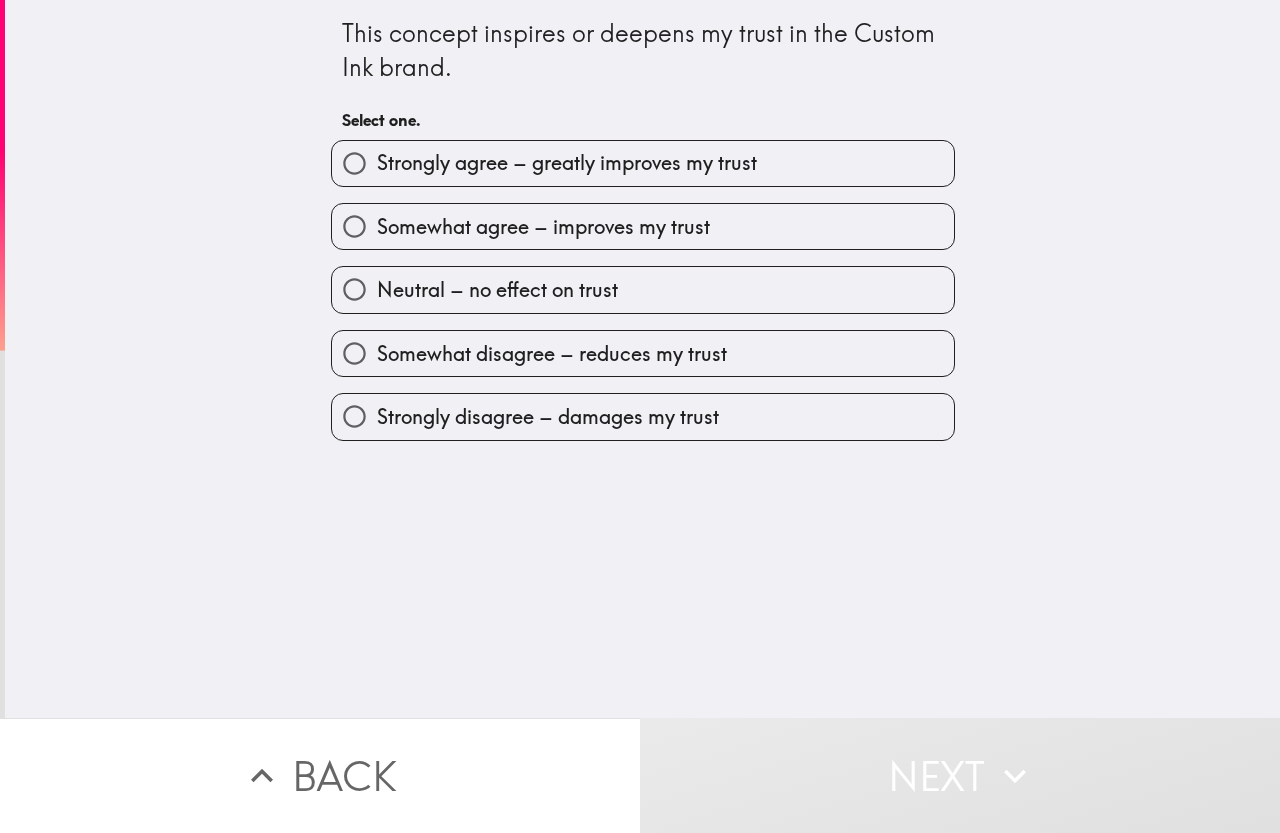 click on "Strongly agree – greatly improves my trust" at bounding box center (567, 163) 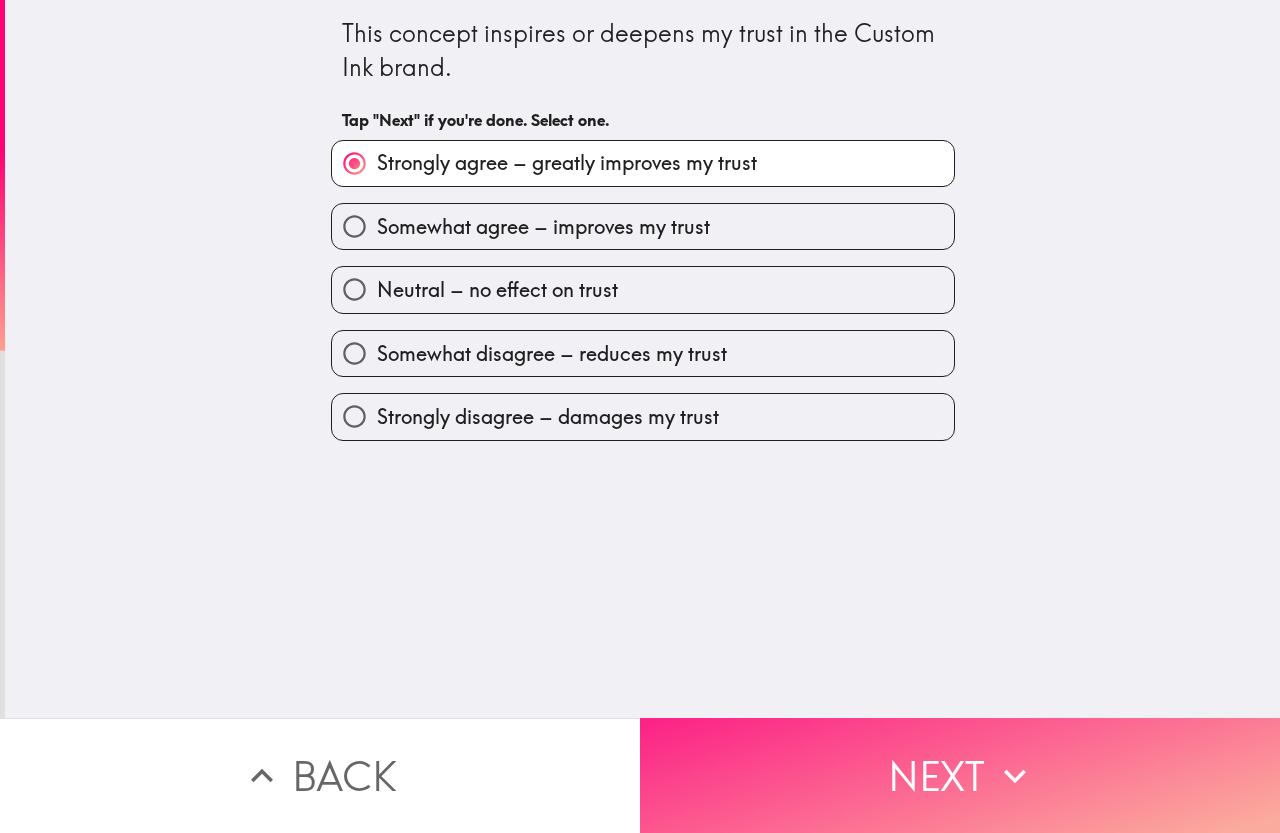 click on "Next" at bounding box center (960, 775) 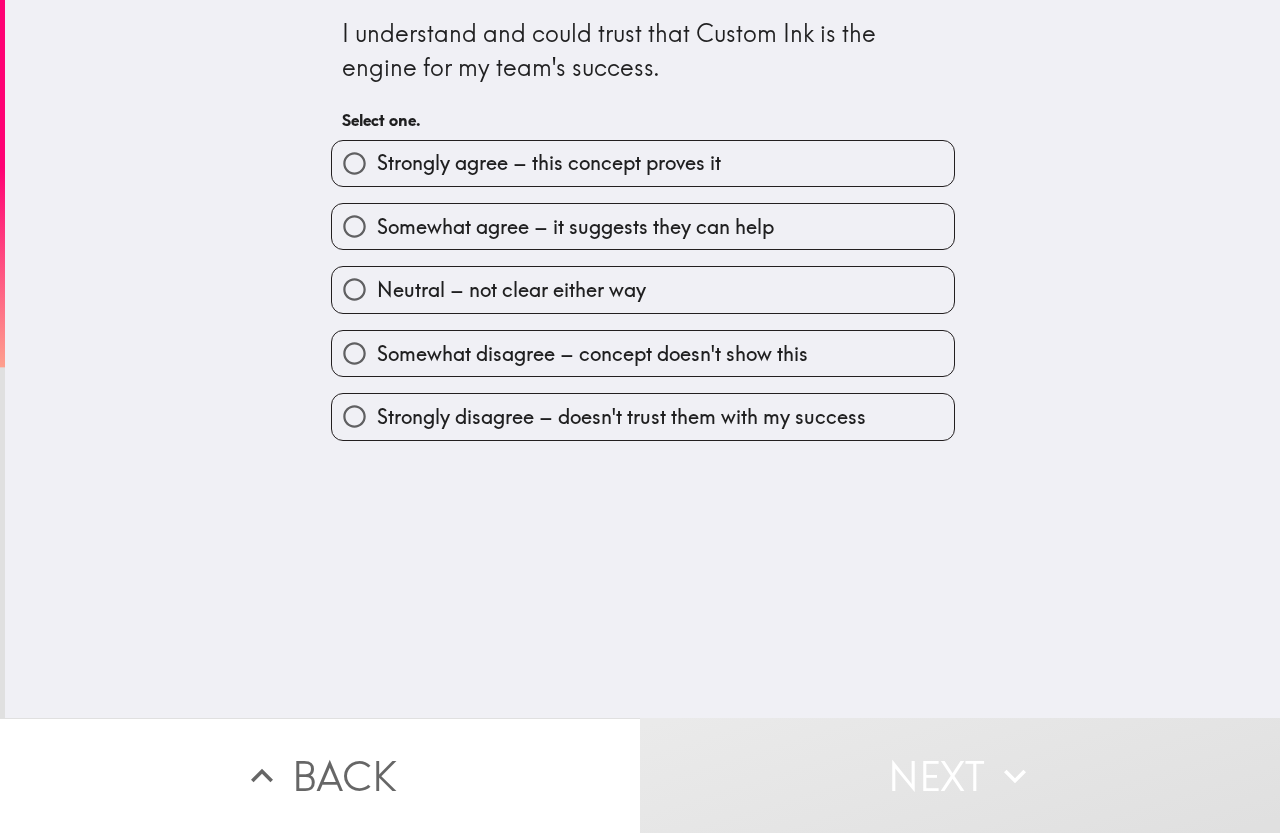 click on "Strongly agree – this concept proves it" at bounding box center (549, 163) 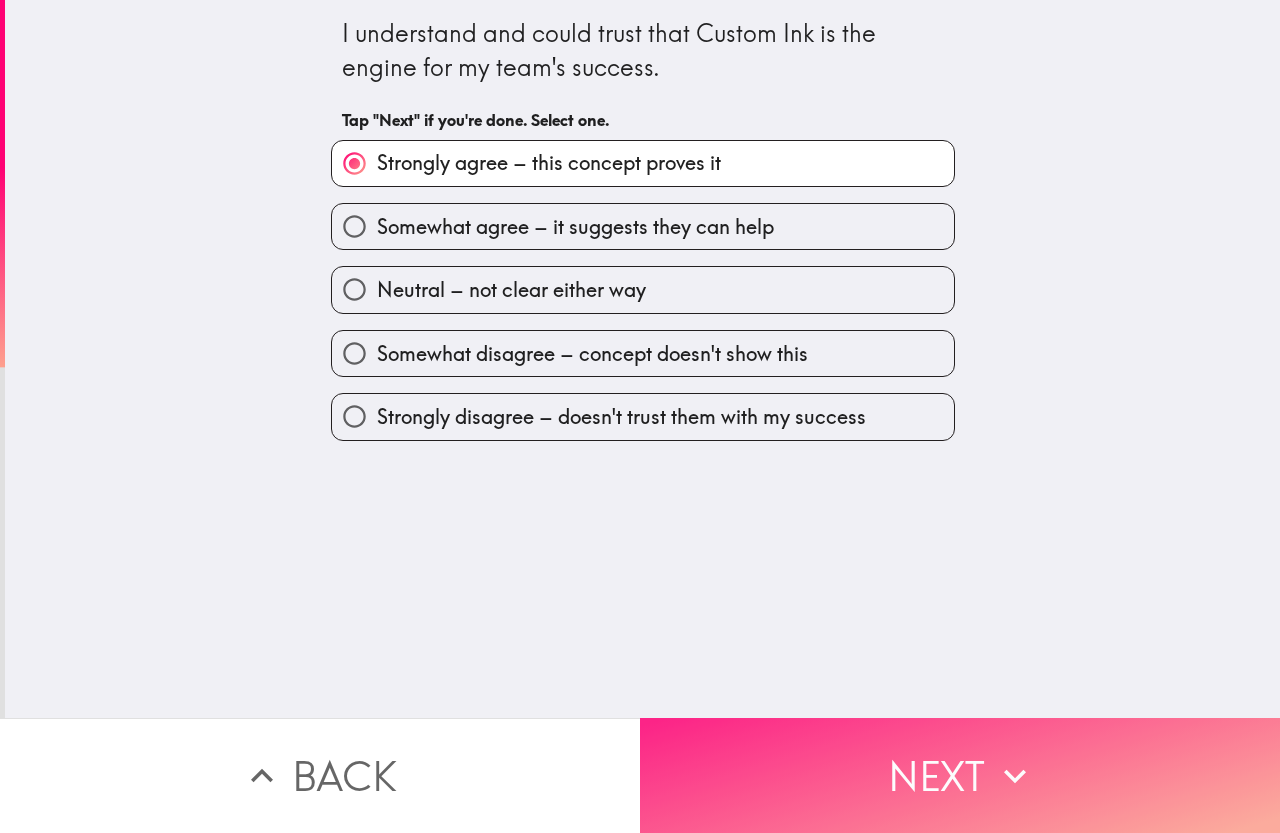 click on "Next" at bounding box center [960, 775] 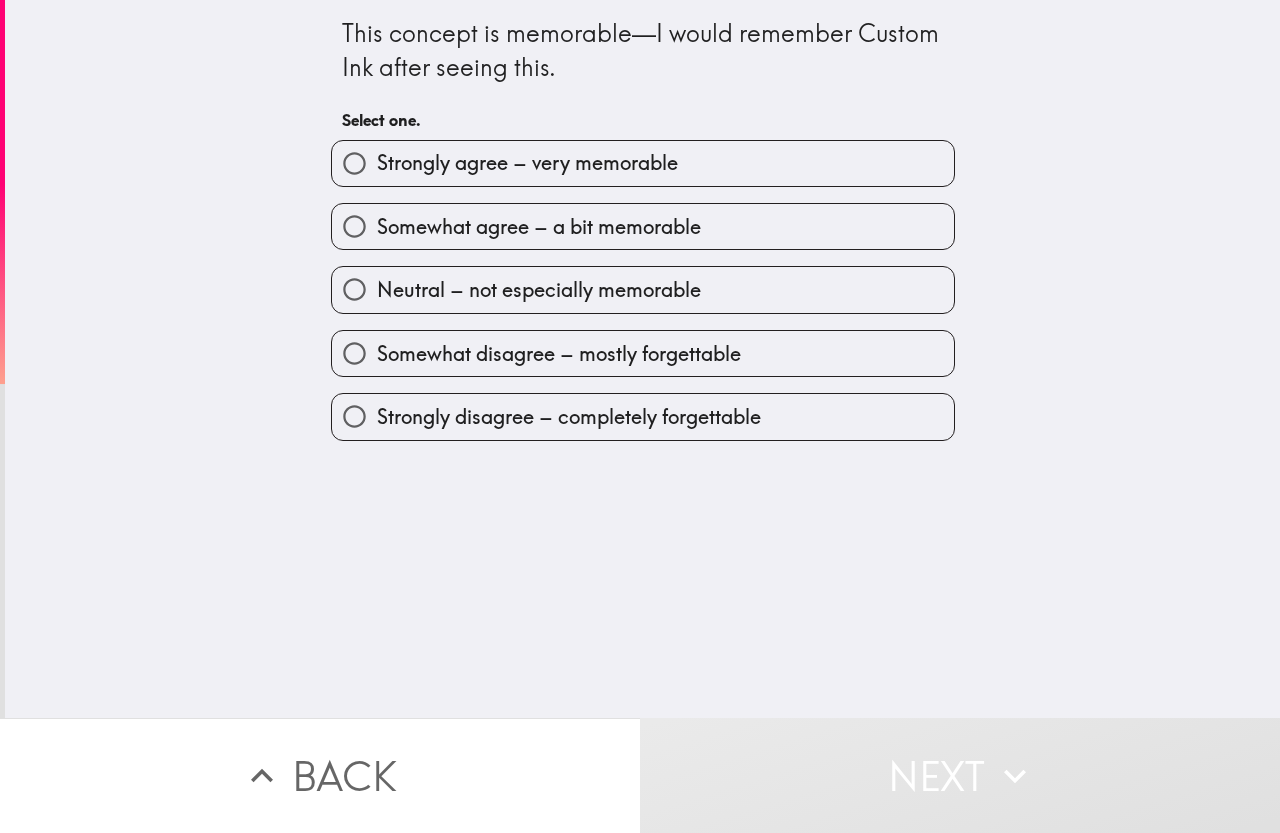 click on "Neutral – not especially memorable" at bounding box center (635, 281) 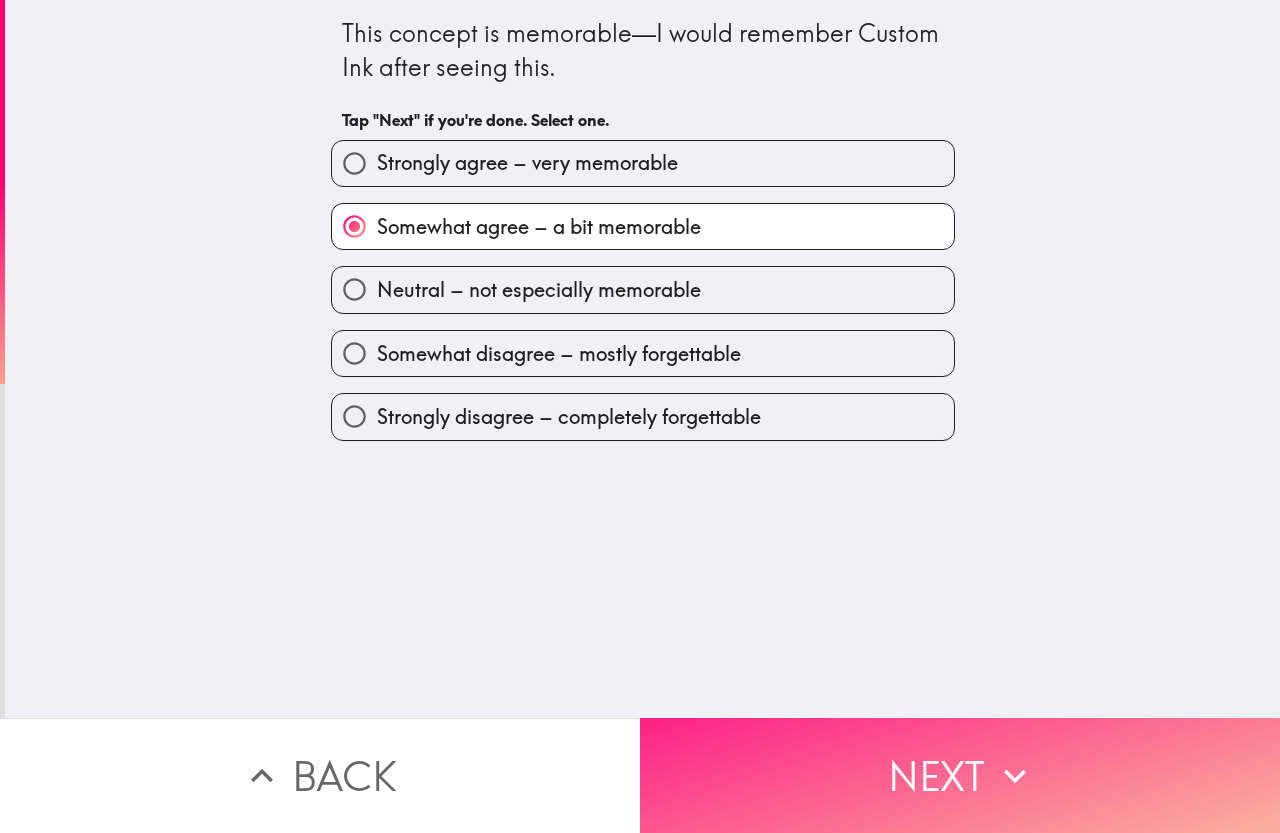 click on "Next" at bounding box center (960, 775) 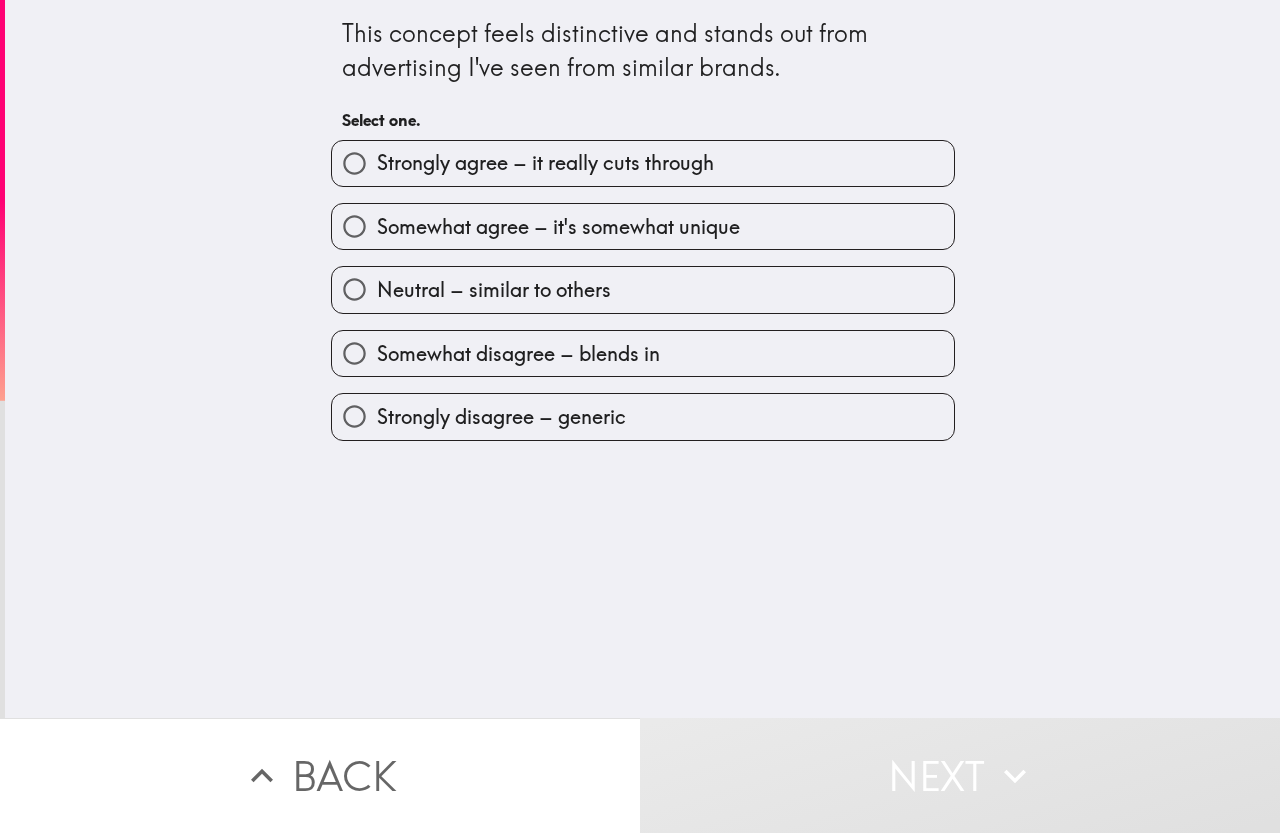 click on "Somewhat agree – it's somewhat unique" at bounding box center [635, 218] 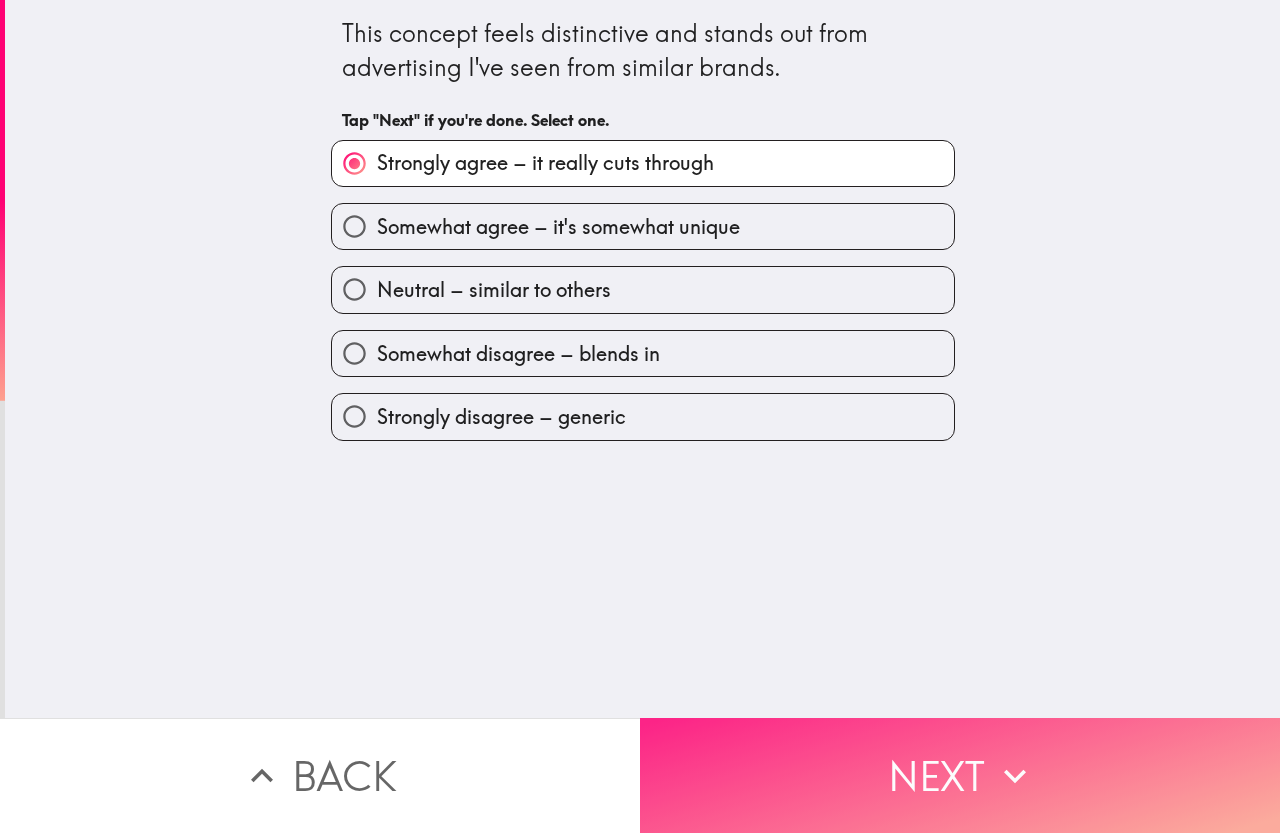 click on "Next" at bounding box center (960, 775) 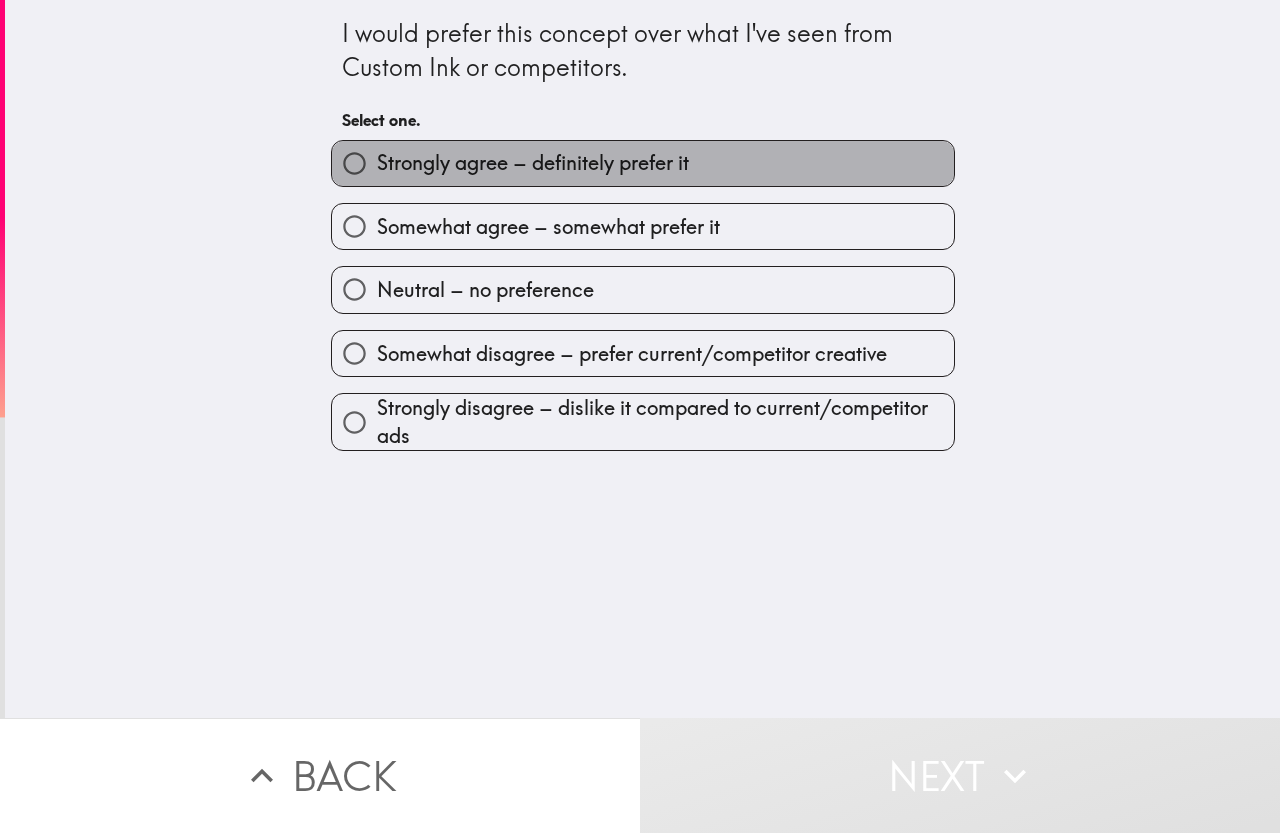 click on "Strongly agree – definitely prefer it" at bounding box center (533, 163) 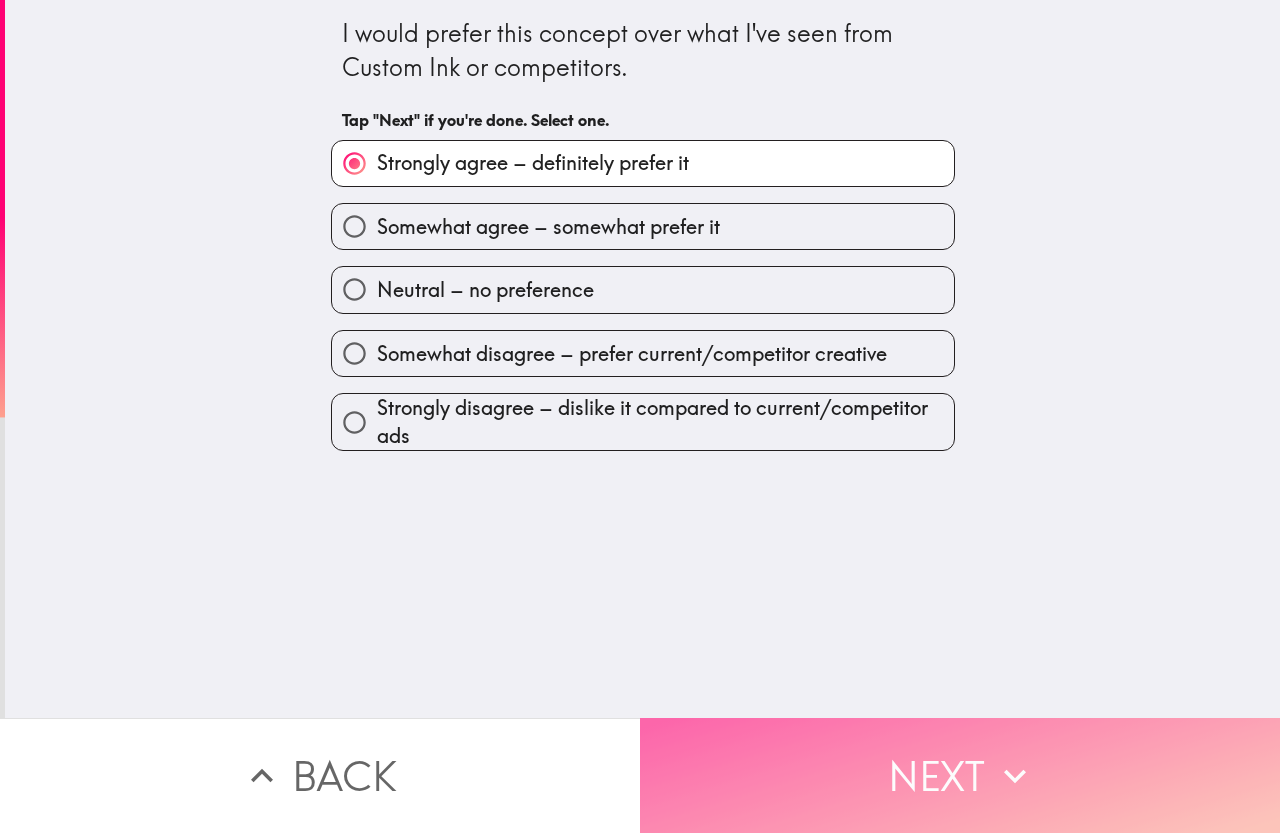 click on "Next" at bounding box center [960, 775] 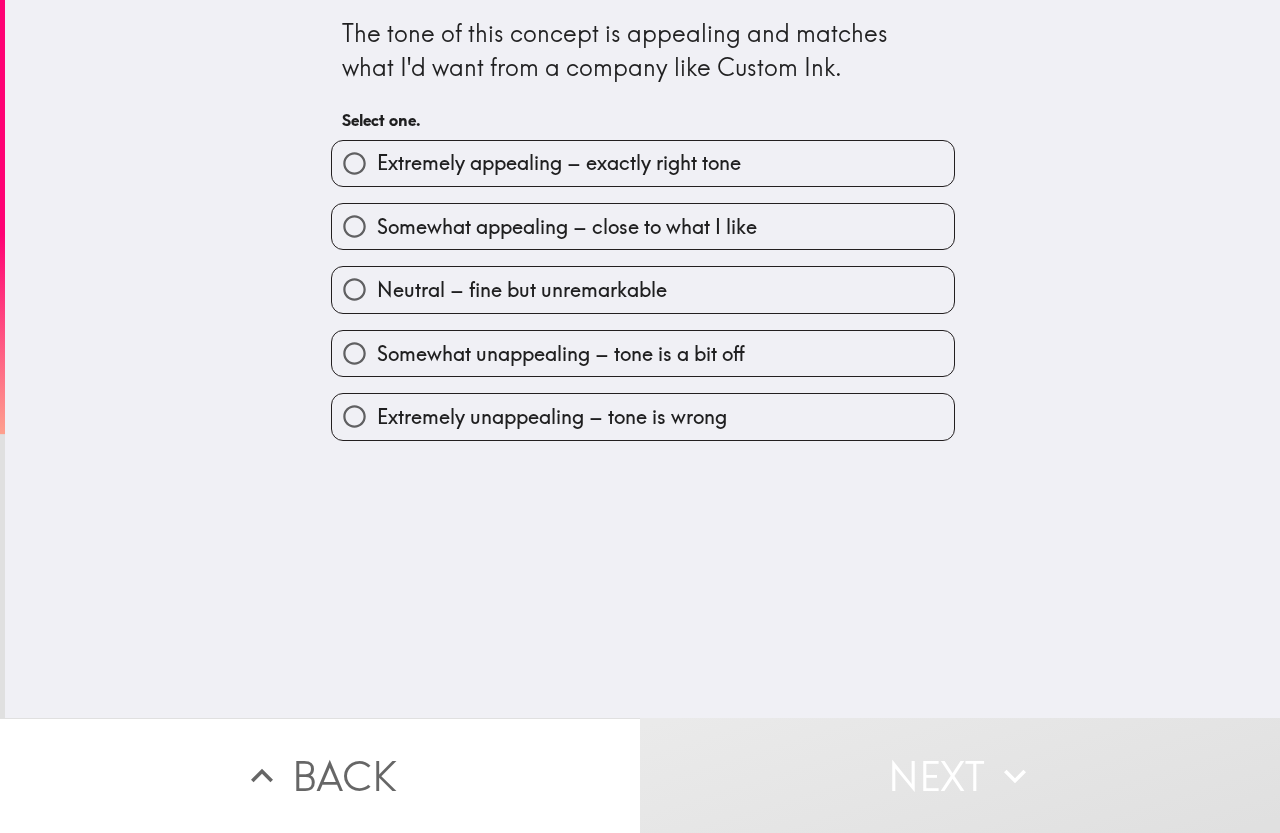 click on "Extremely appealing – exactly right tone" at bounding box center (559, 163) 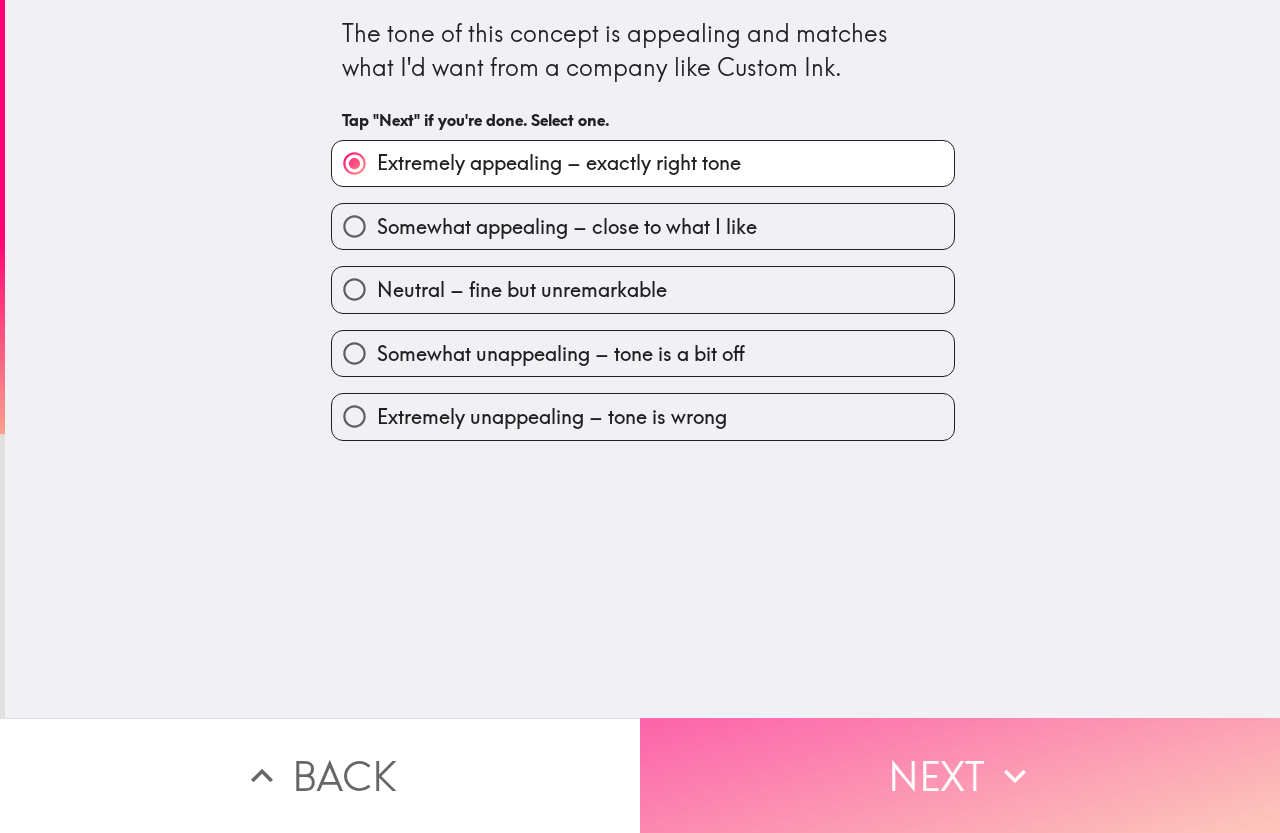 click on "Next" at bounding box center [960, 775] 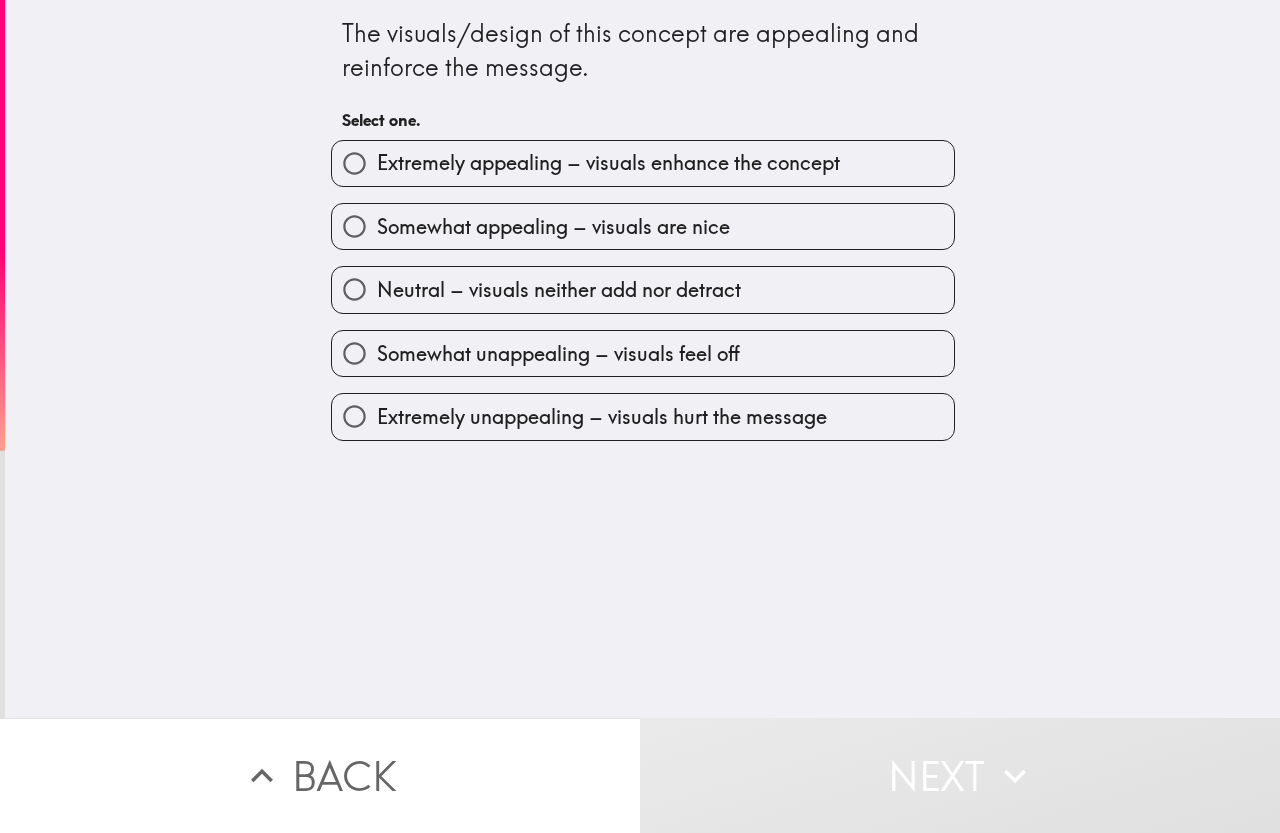 click on "Extremely appealing – visuals enhance the concept" at bounding box center (608, 163) 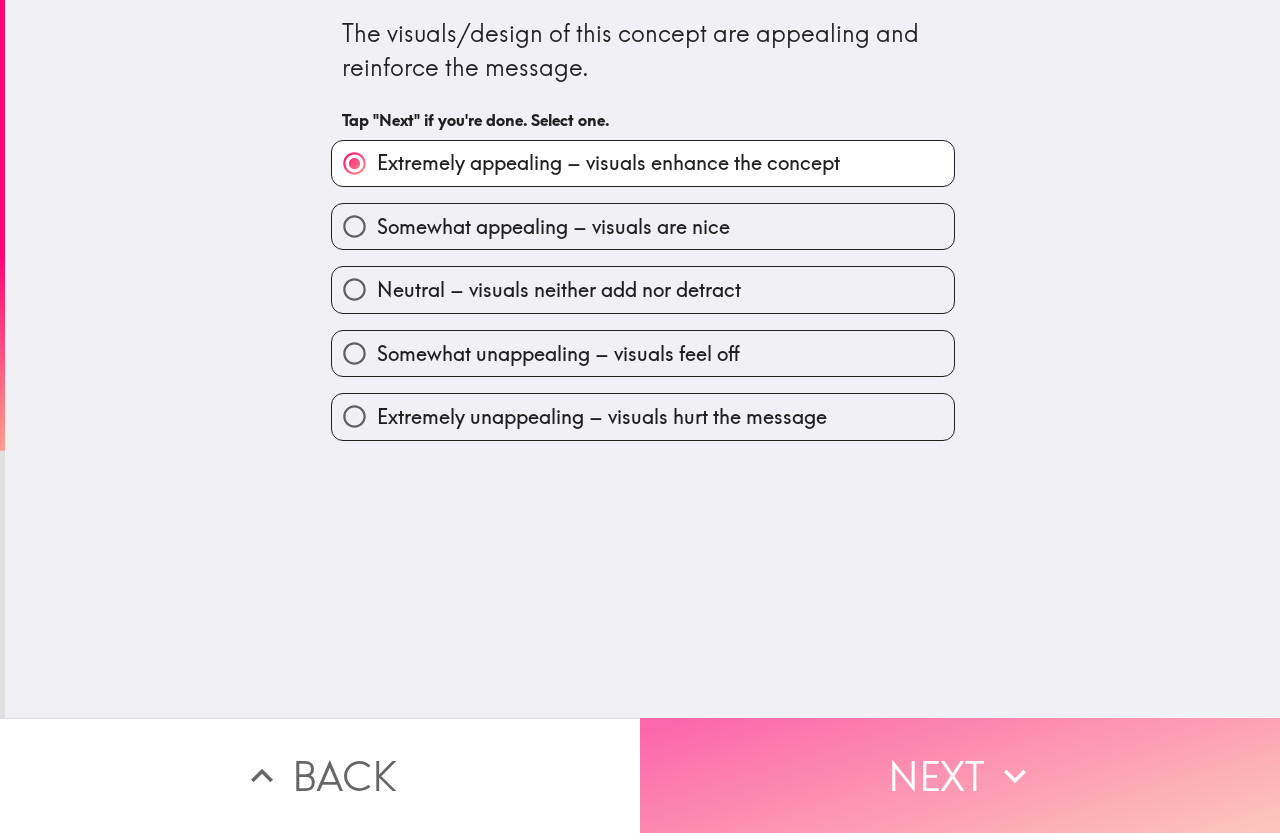 drag, startPoint x: 787, startPoint y: 721, endPoint x: 769, endPoint y: 684, distance: 41.14608 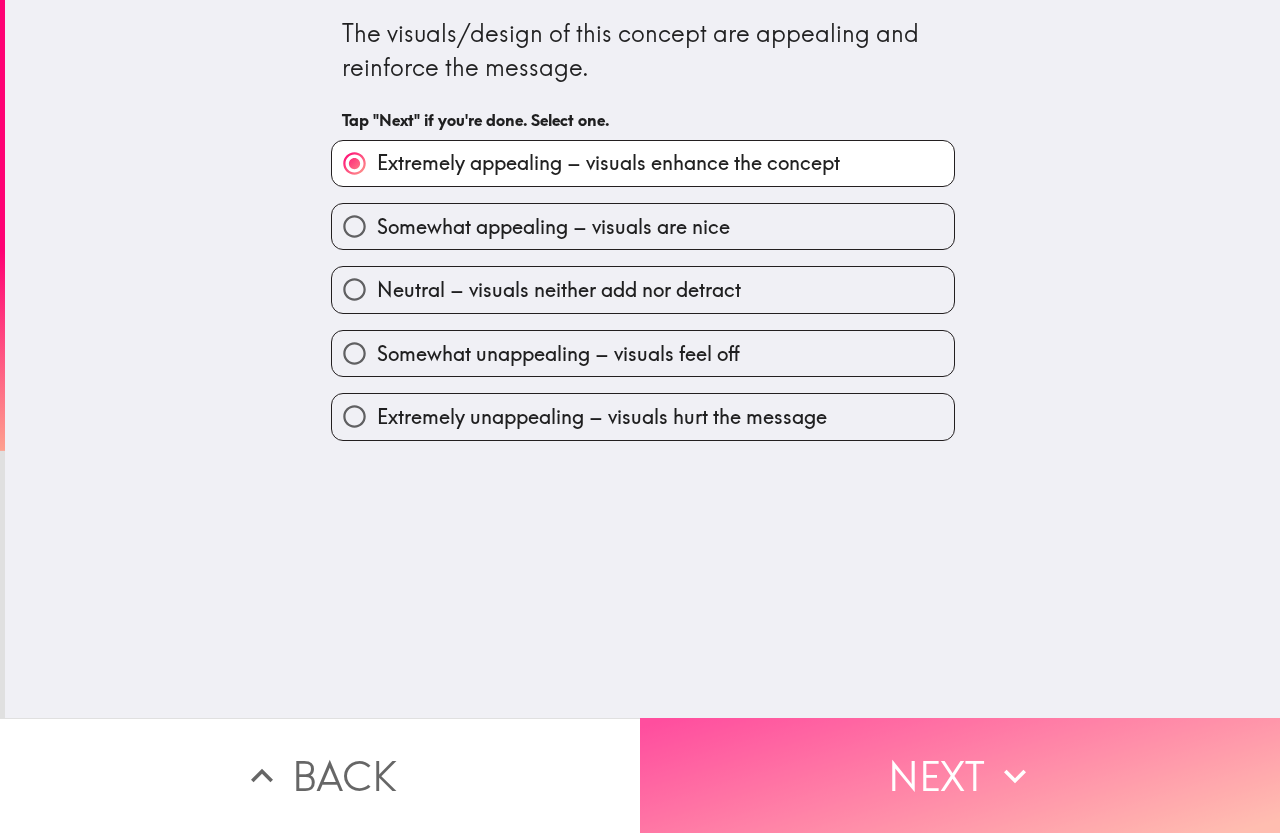 click on "Next" at bounding box center (960, 775) 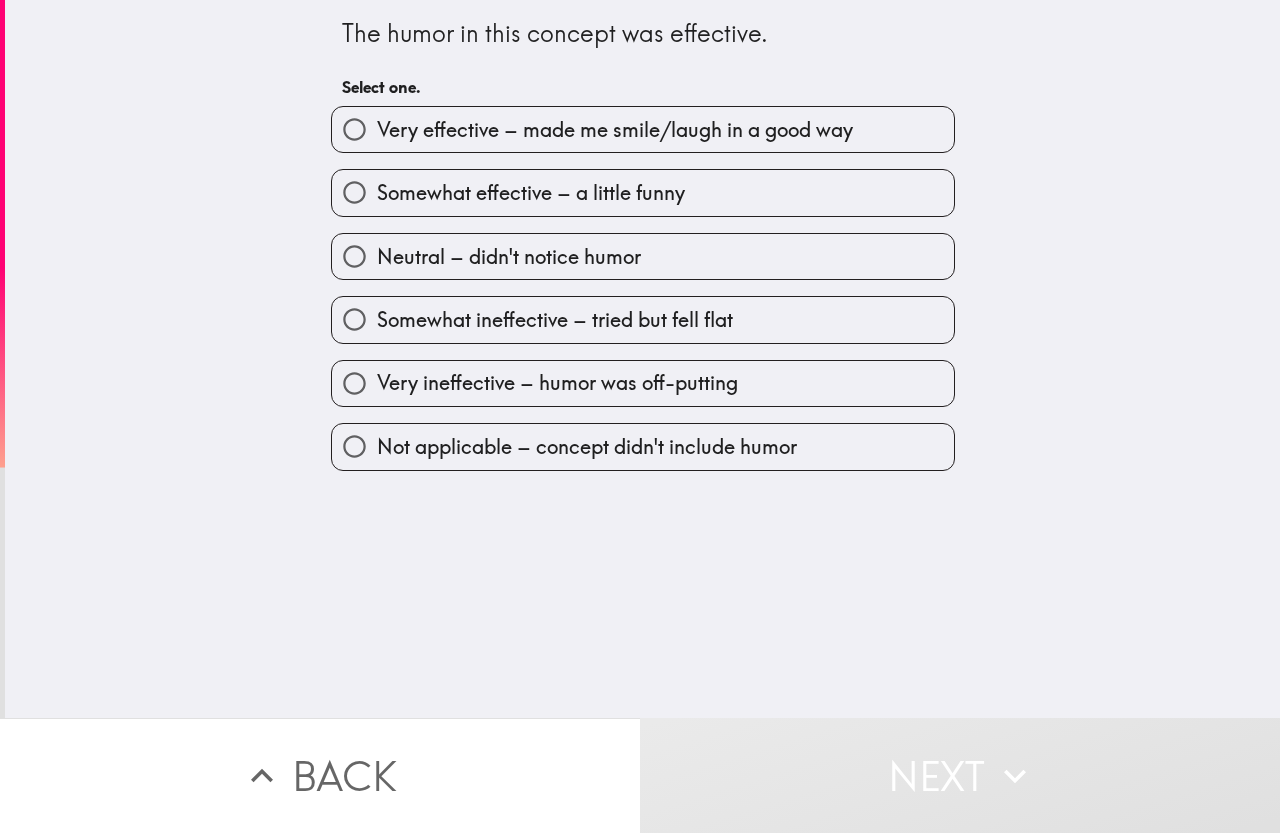 click on "Very effective – made me smile/laugh in a good way" at bounding box center (615, 130) 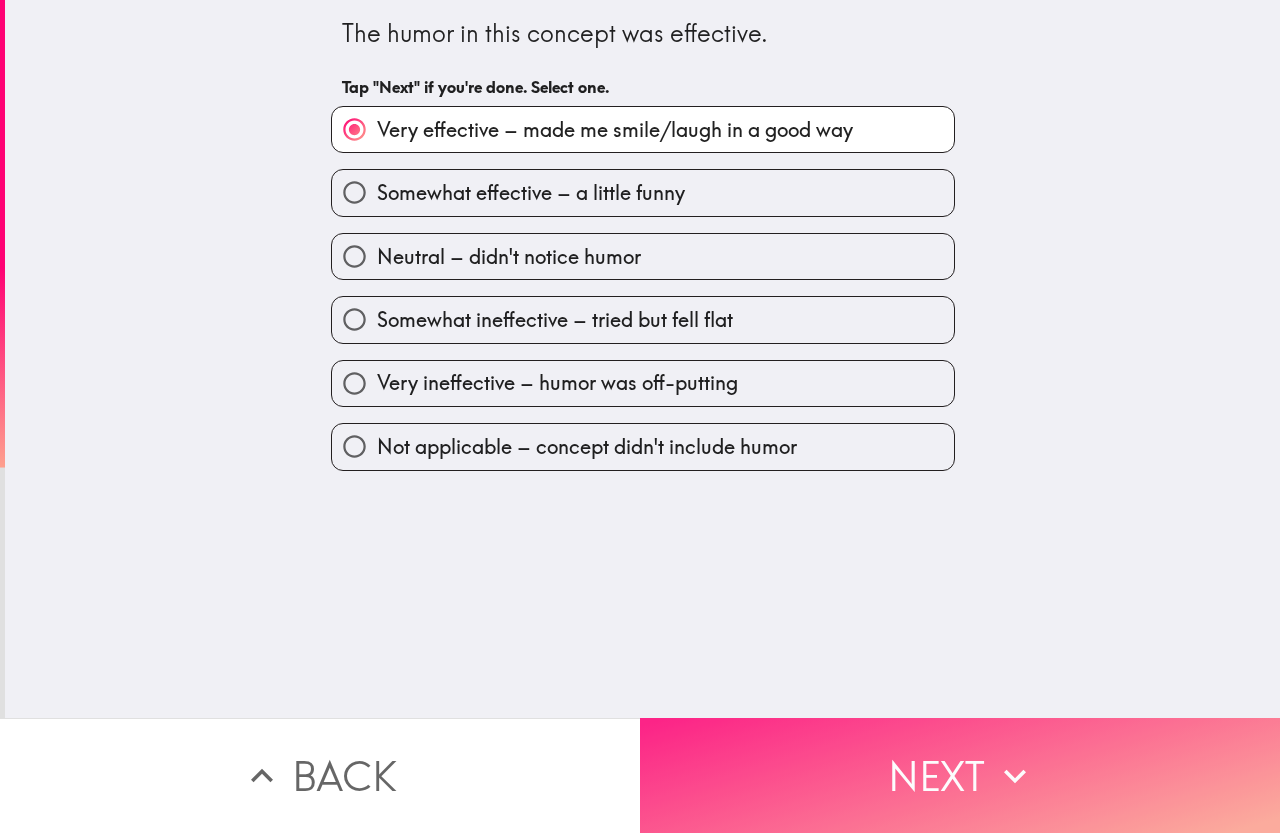 drag, startPoint x: 902, startPoint y: 760, endPoint x: 889, endPoint y: 752, distance: 15.264338 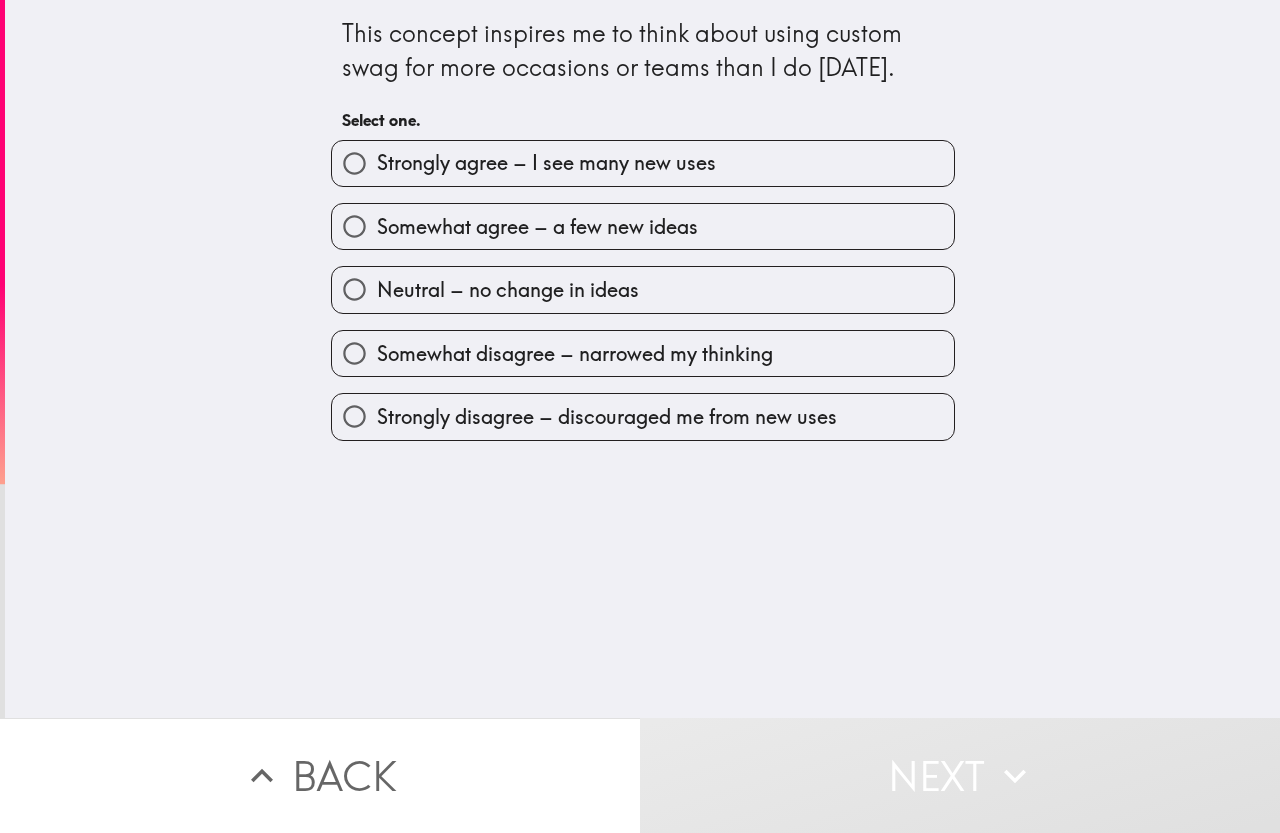 click on "Strongly agree – I see many new uses" at bounding box center [546, 163] 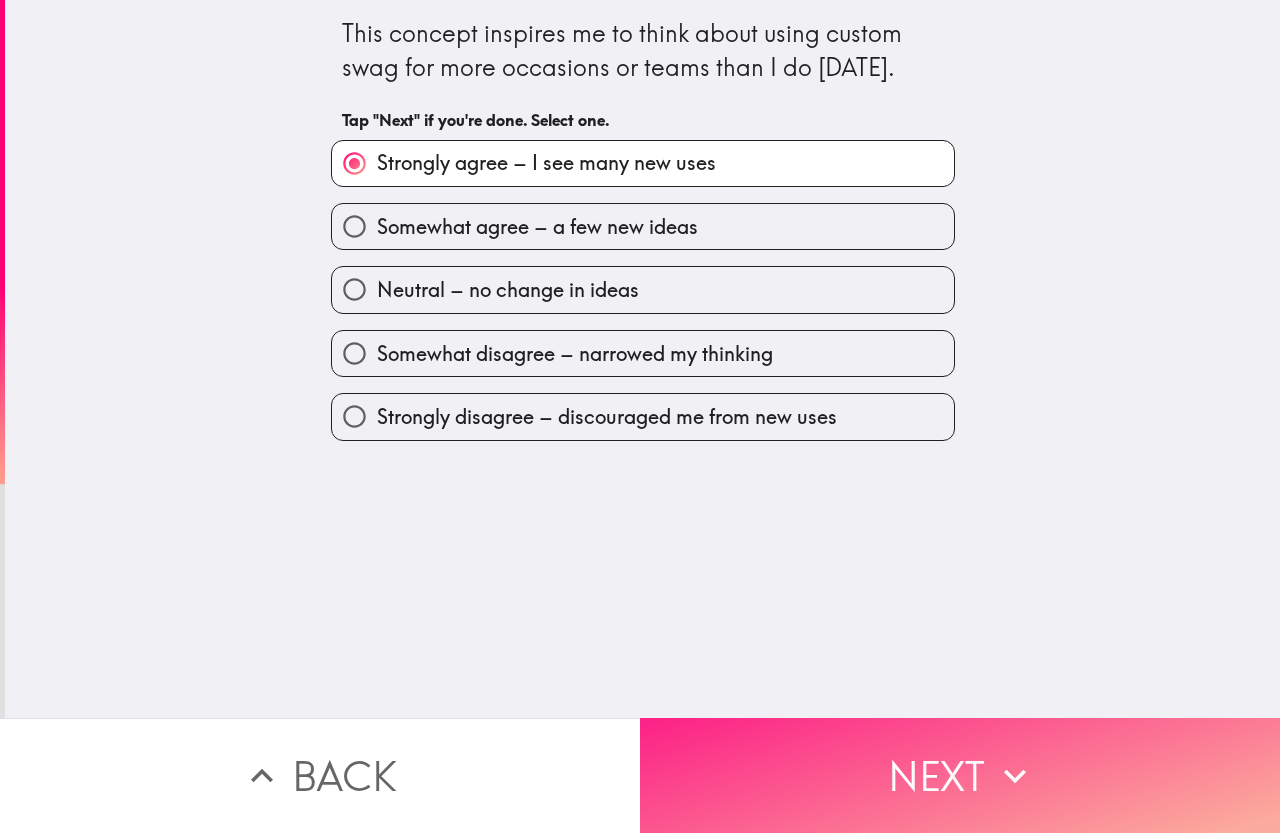 click on "Next" at bounding box center [960, 775] 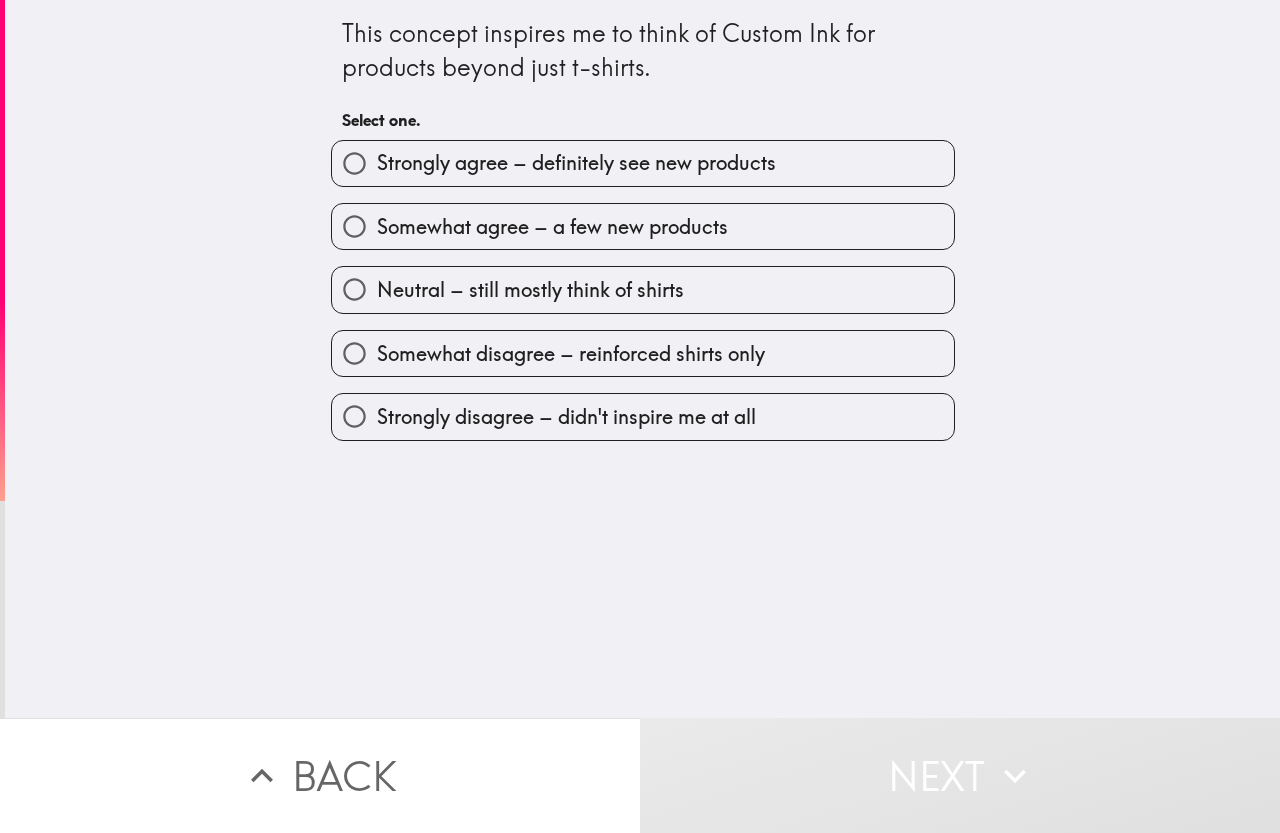 click on "Strongly agree – definitely see new products" at bounding box center (576, 163) 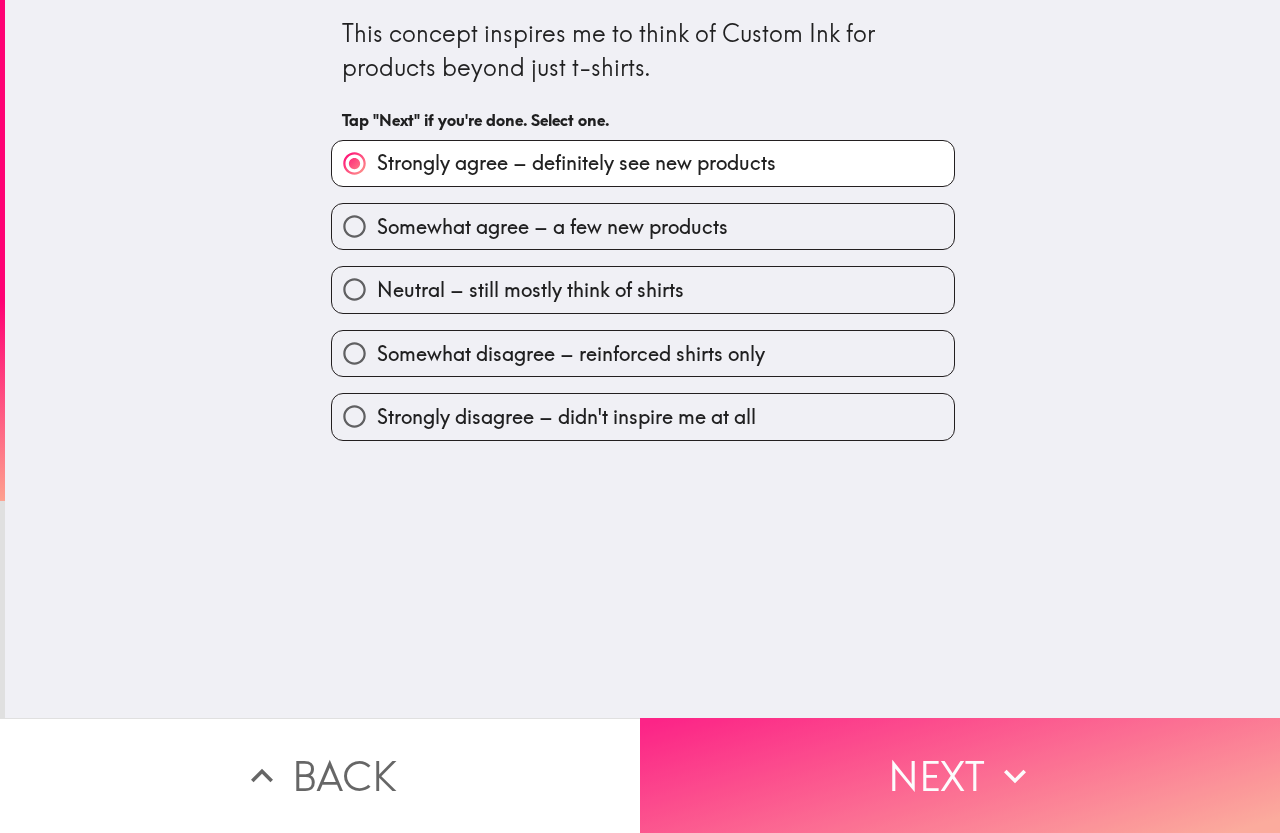 click on "Next" at bounding box center (960, 775) 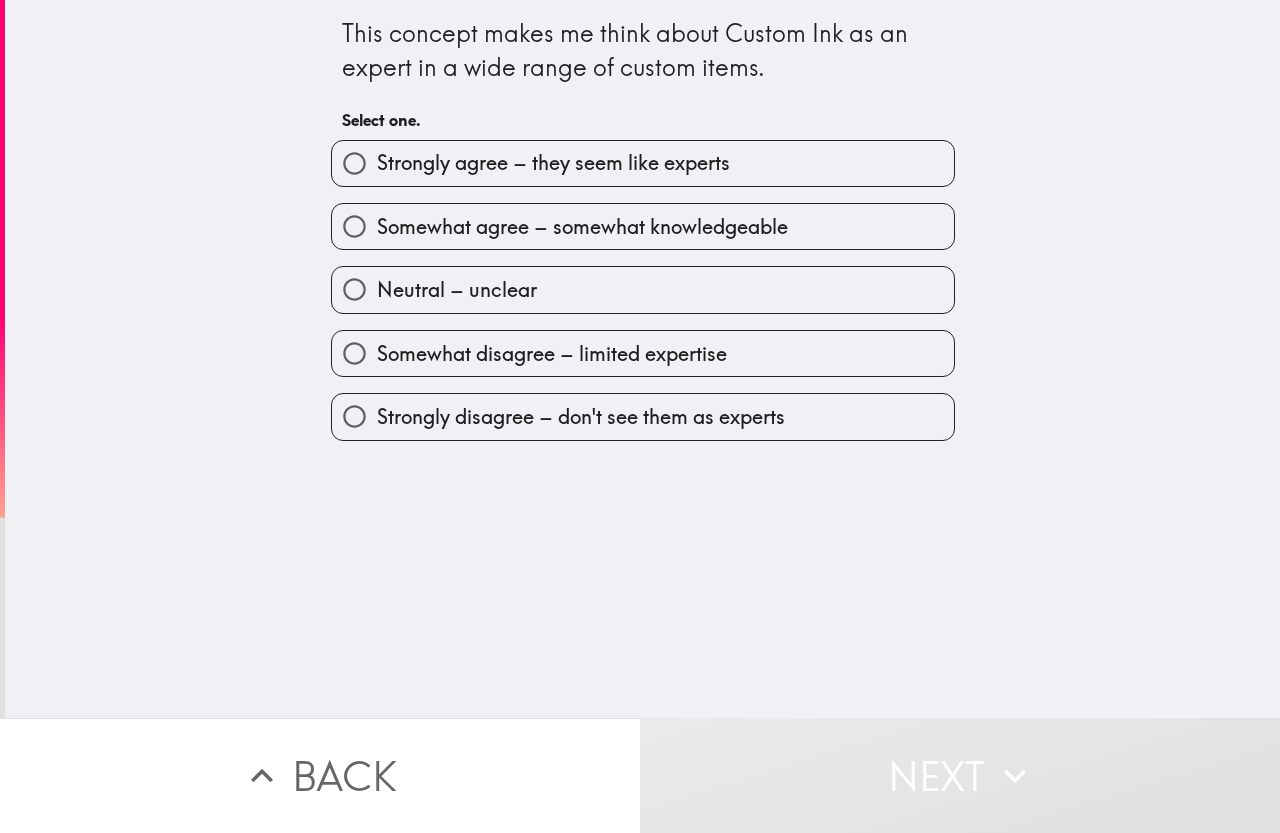 click on "Strongly agree – they seem like experts" at bounding box center (643, 163) 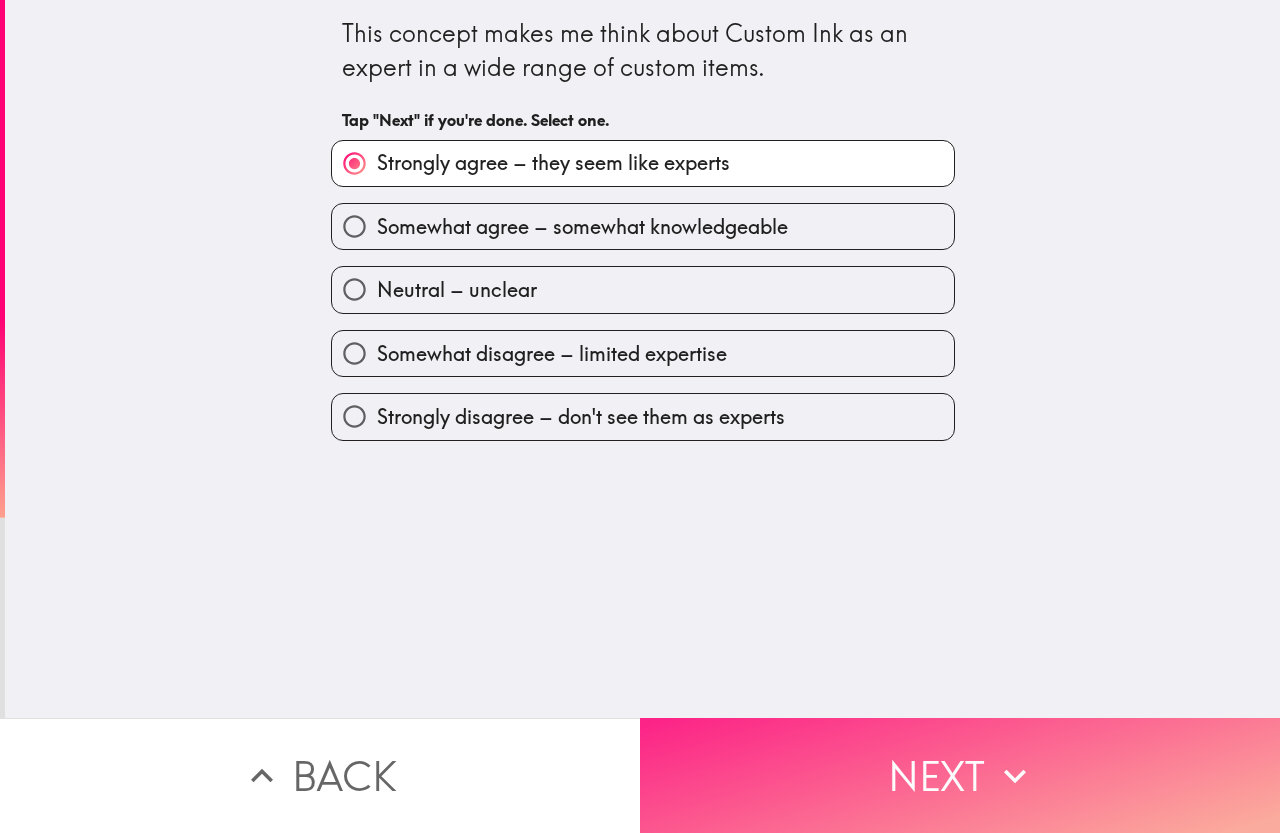 click on "Next" at bounding box center [960, 775] 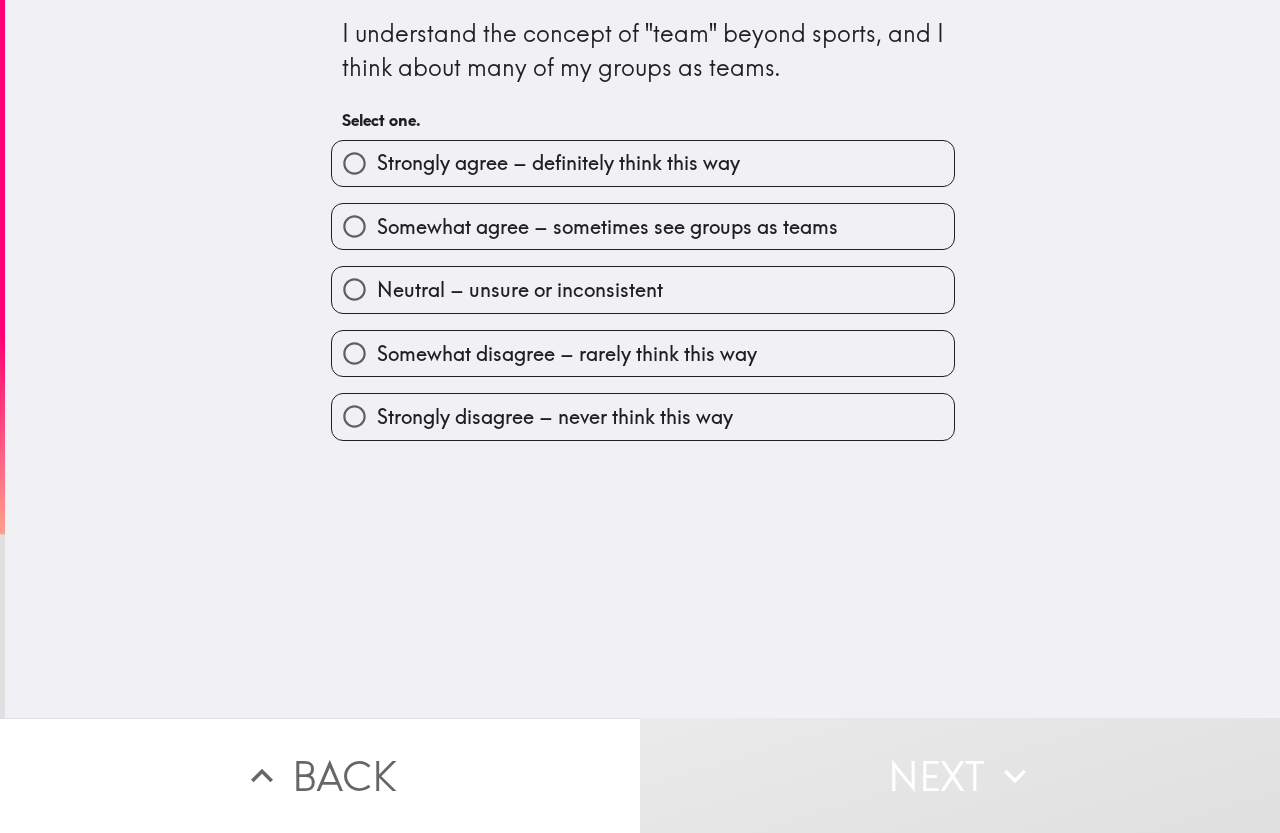 click on "Strongly agree – definitely think this way" at bounding box center [558, 163] 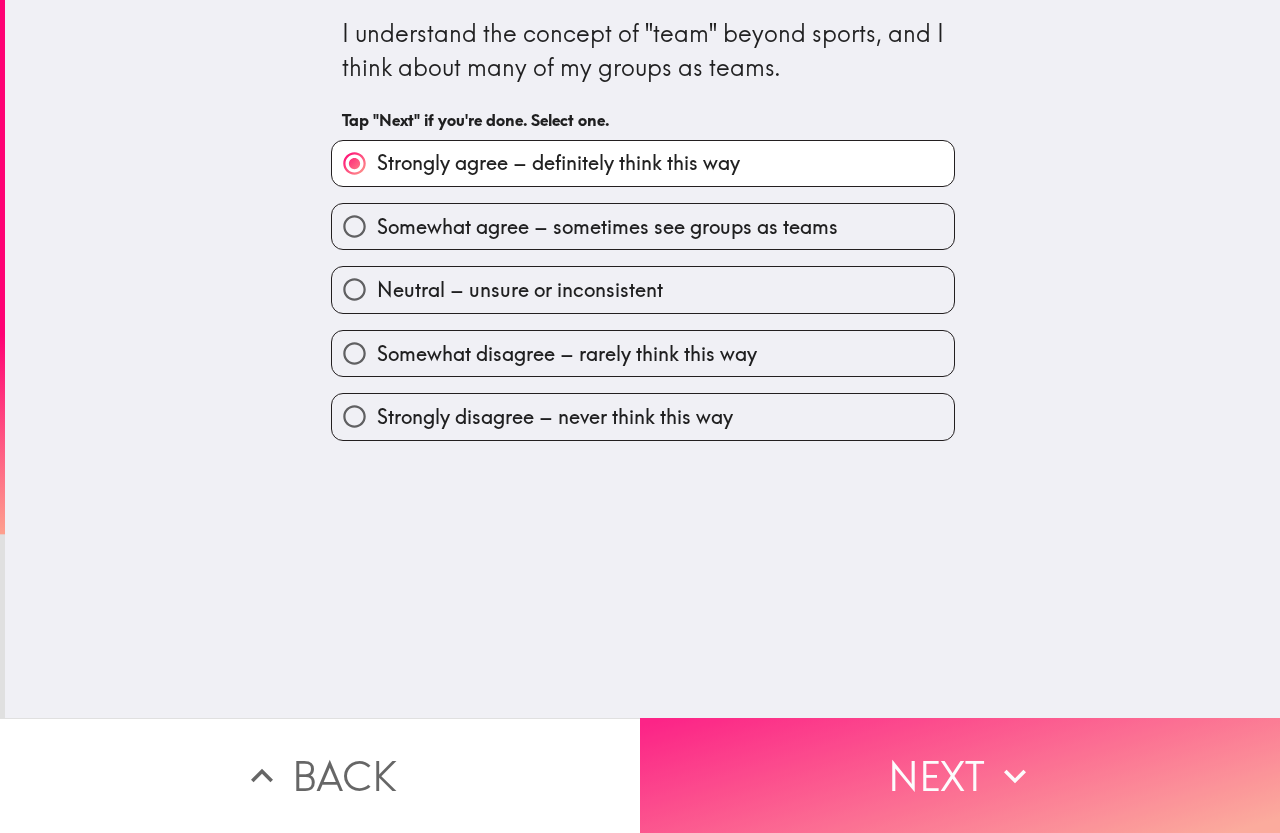 click on "Next" at bounding box center [960, 775] 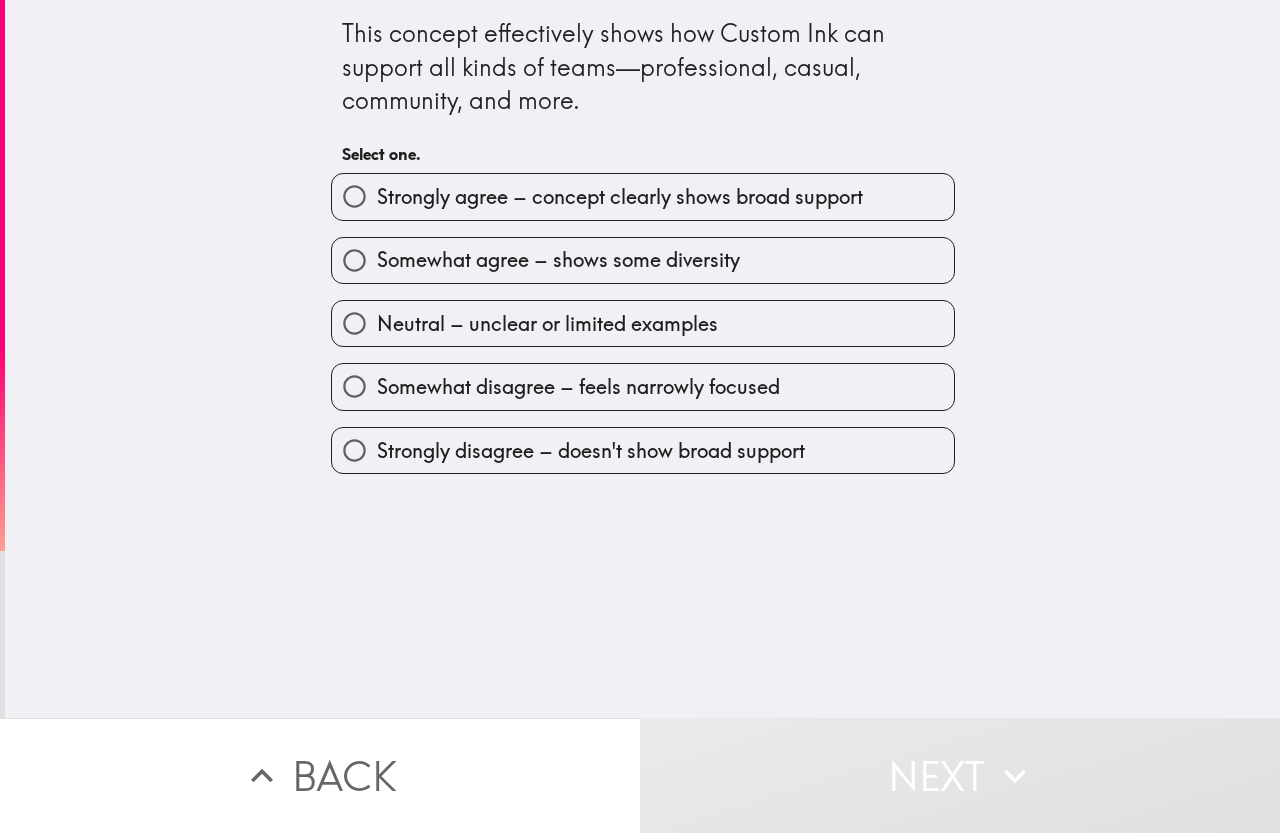 click on "Strongly agree – concept clearly shows broad support" at bounding box center [620, 197] 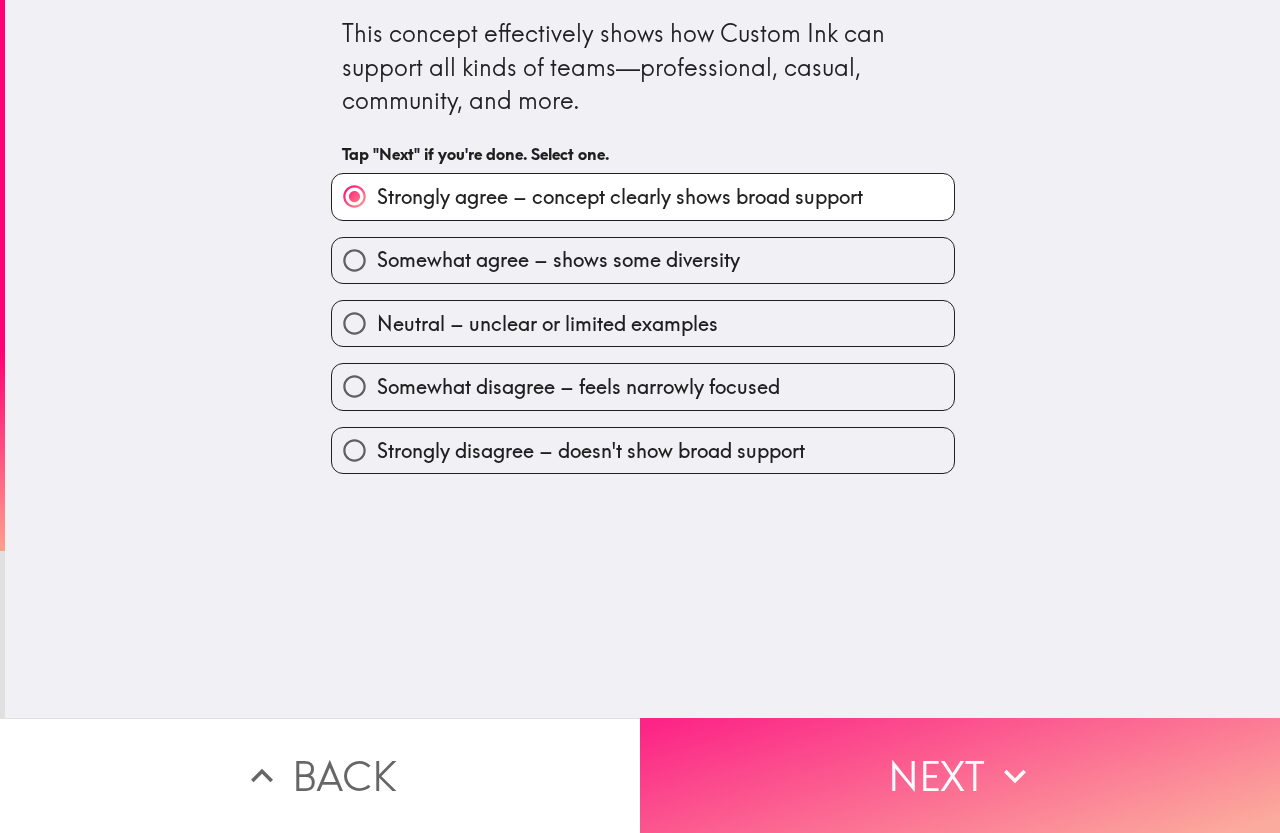 click on "Next" at bounding box center [960, 775] 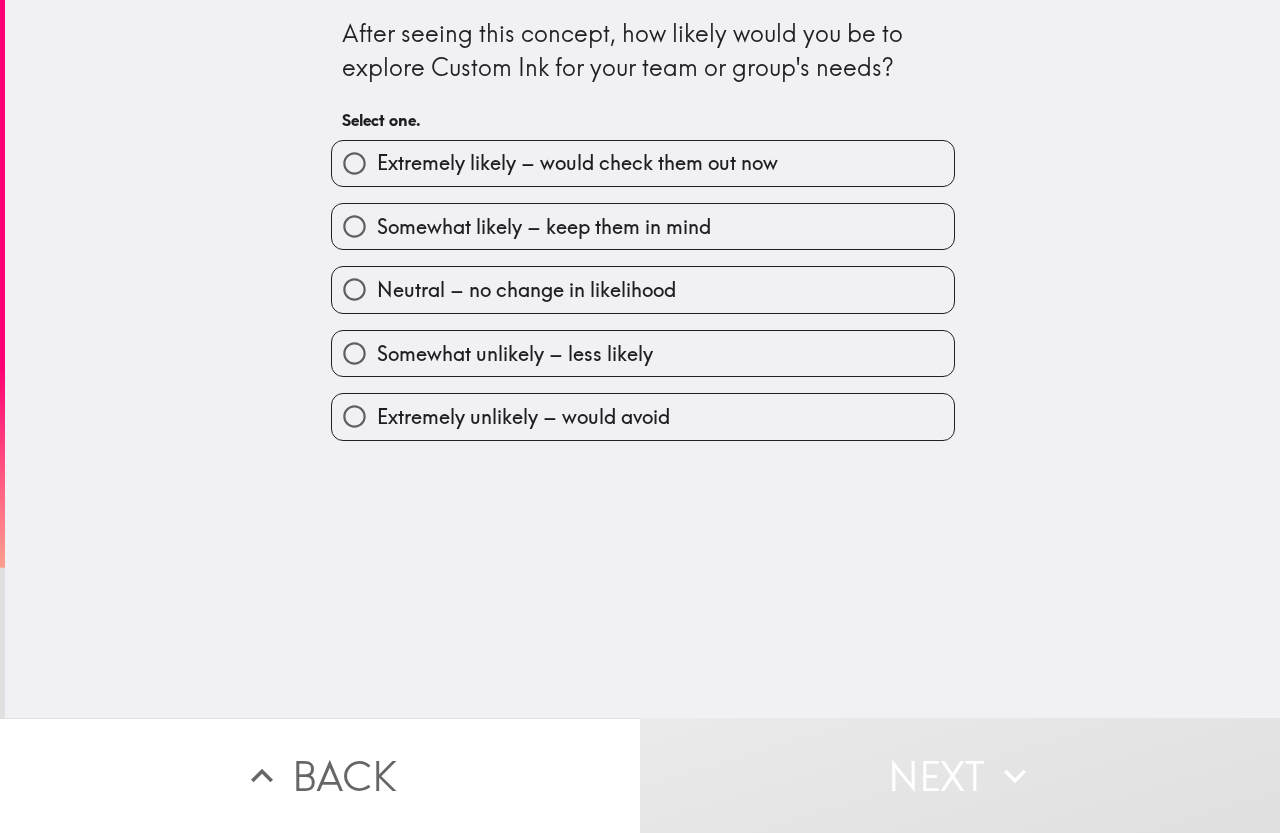 click on "Somewhat likely – keep them in mind" at bounding box center (544, 227) 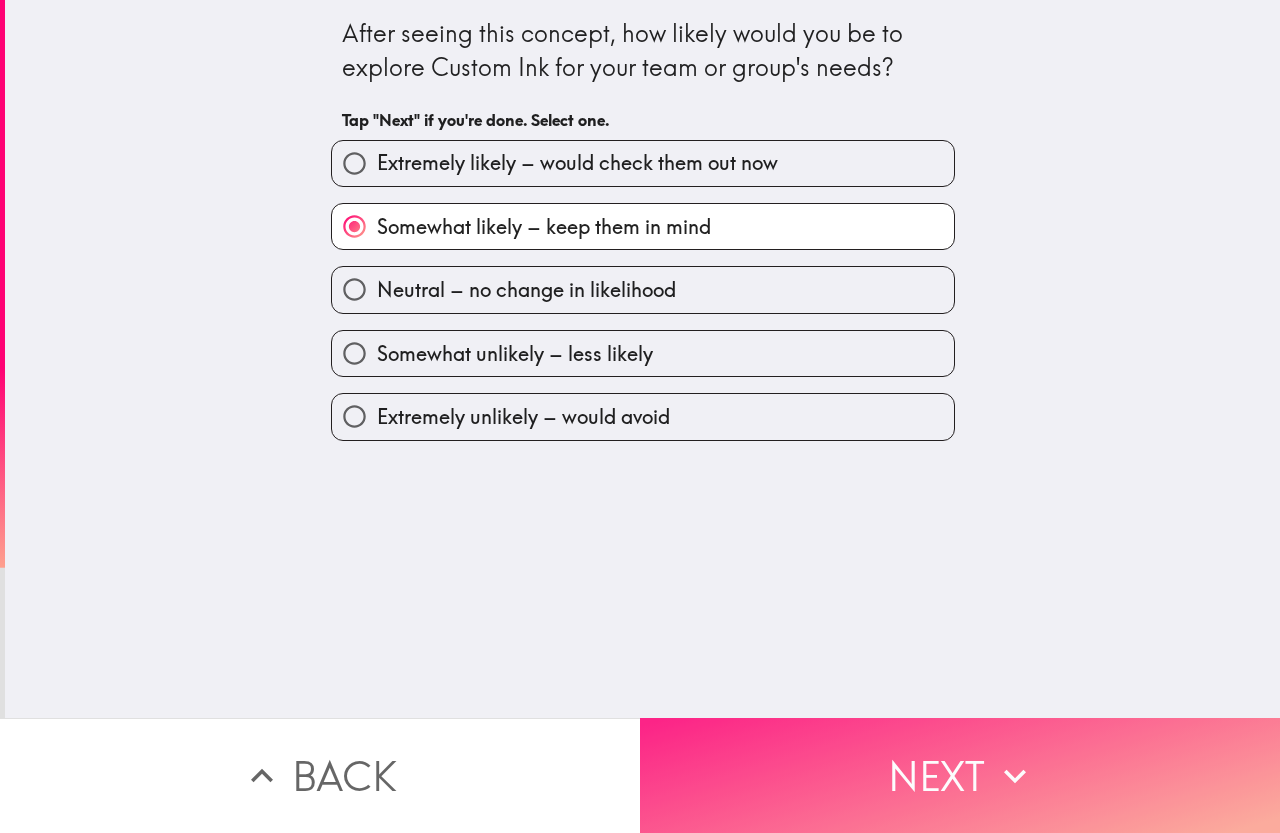 click on "Next" at bounding box center [960, 775] 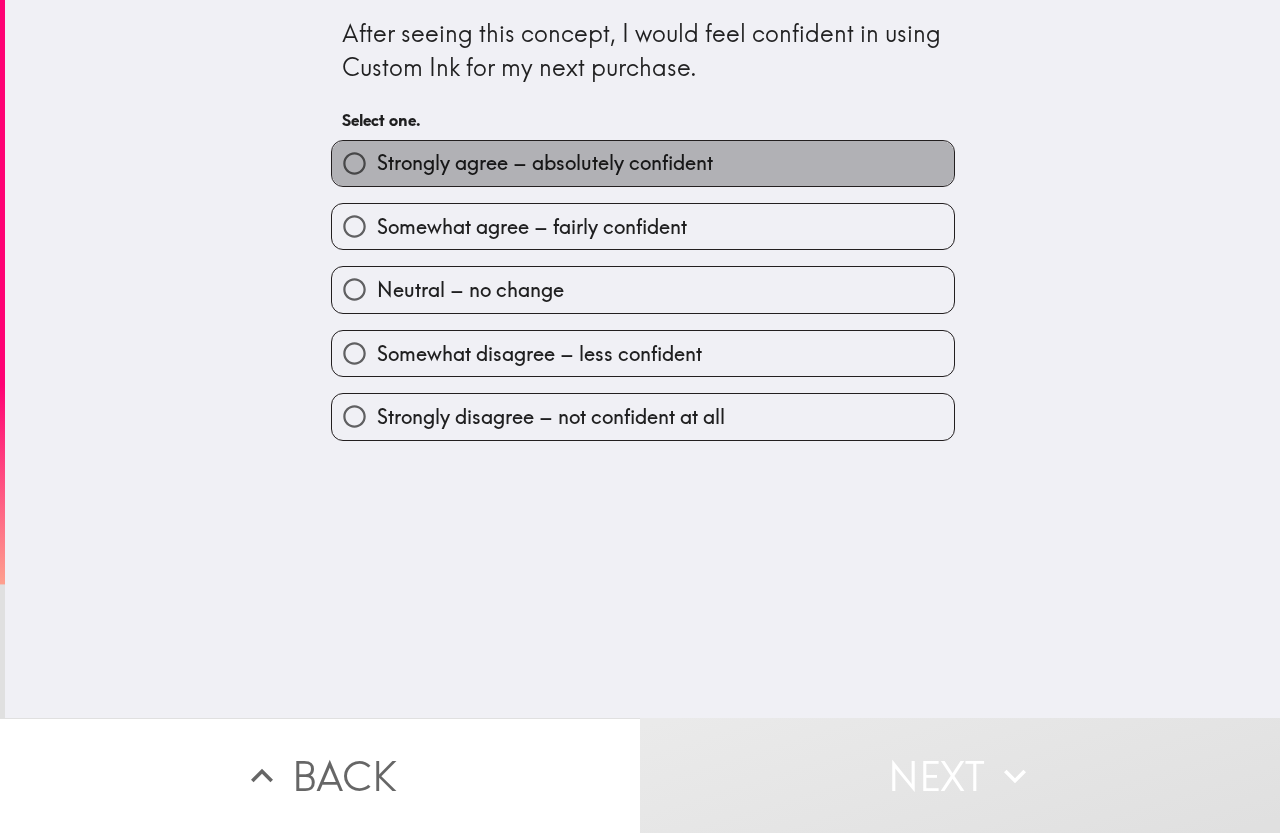click on "Strongly agree – absolutely confident" at bounding box center [545, 163] 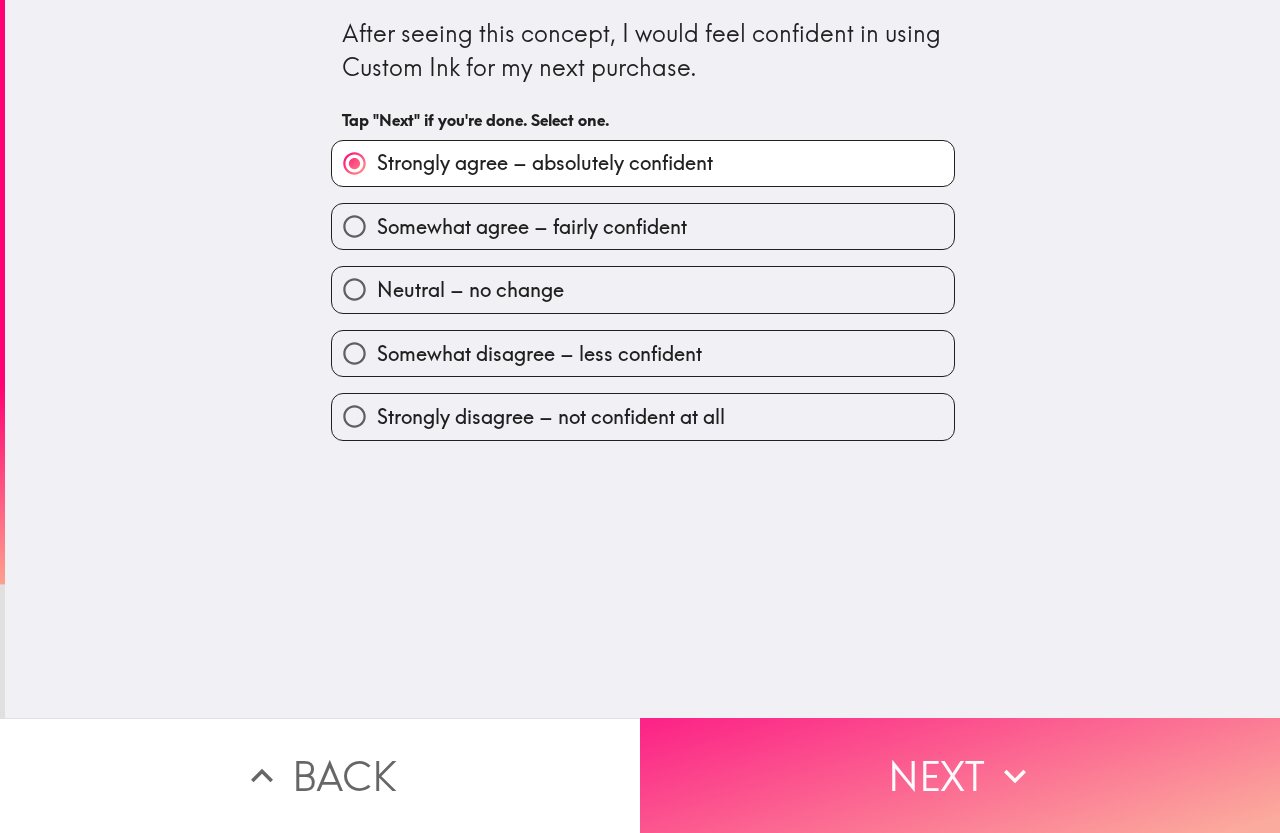 click on "Next" at bounding box center (960, 775) 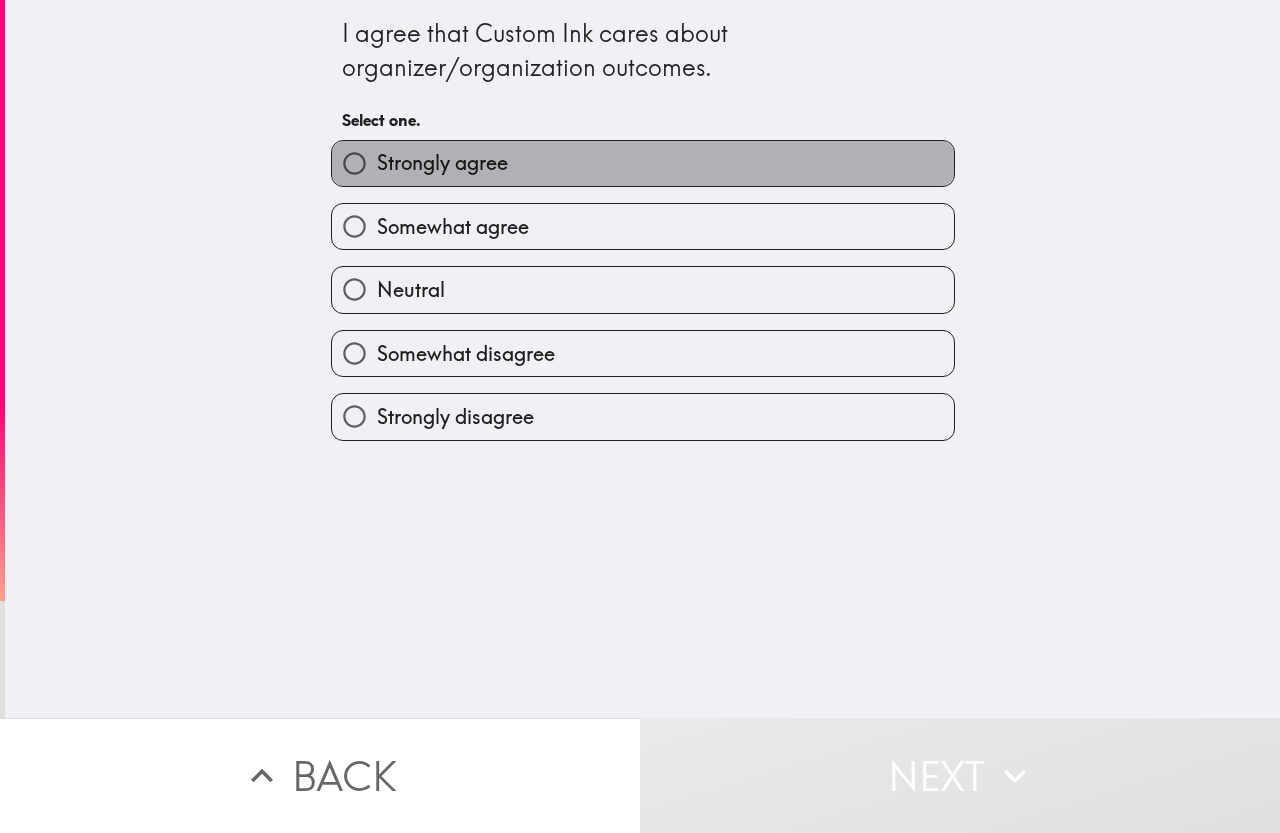 click on "Strongly agree" at bounding box center [643, 163] 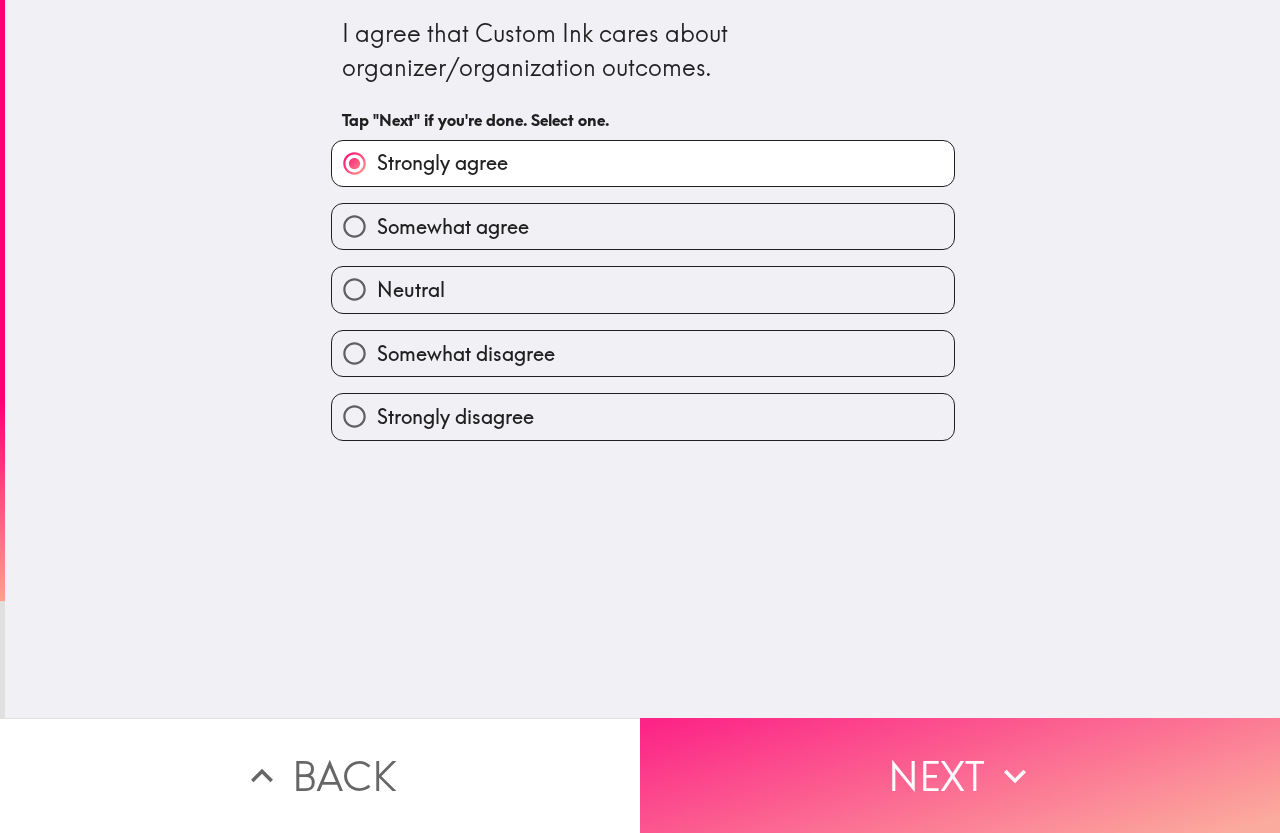 click on "Next" at bounding box center (960, 775) 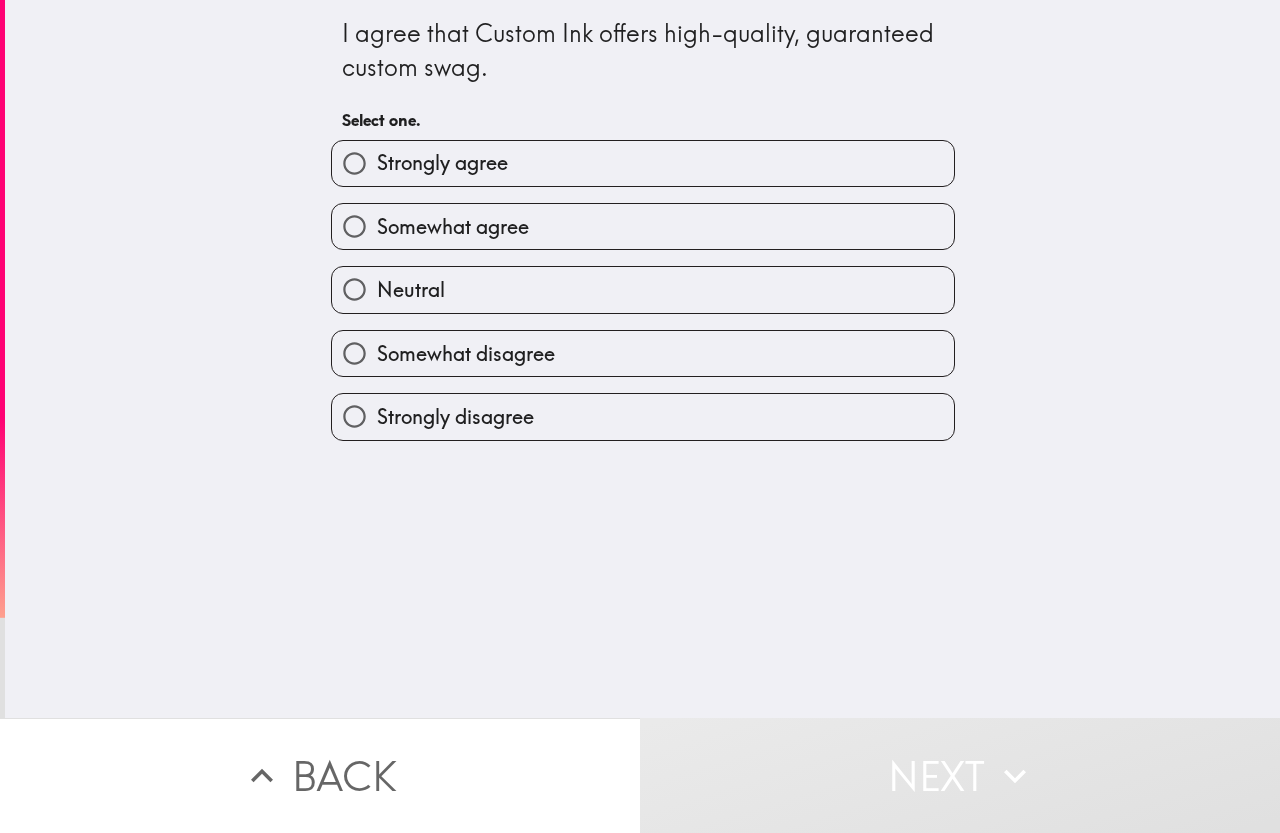 click on "Strongly agree" at bounding box center (442, 163) 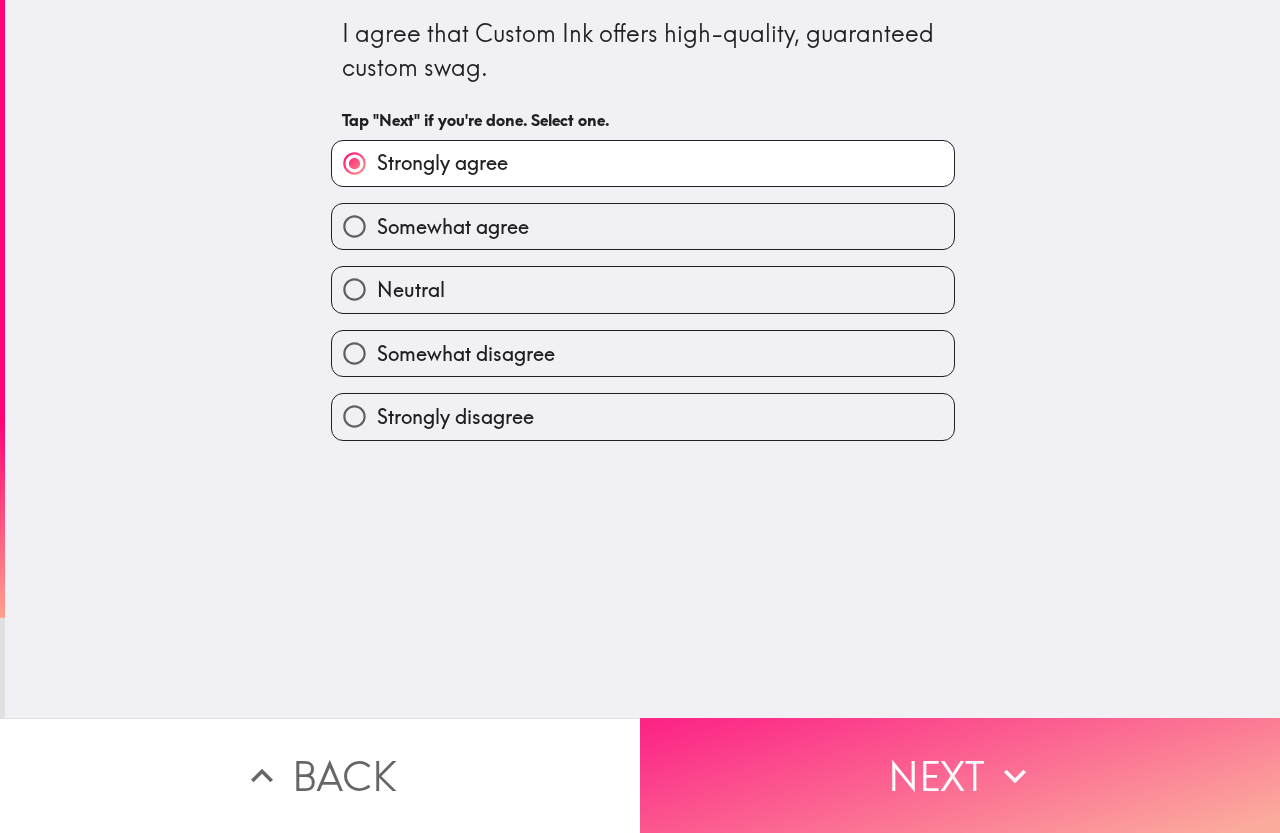 click on "Next" at bounding box center [960, 775] 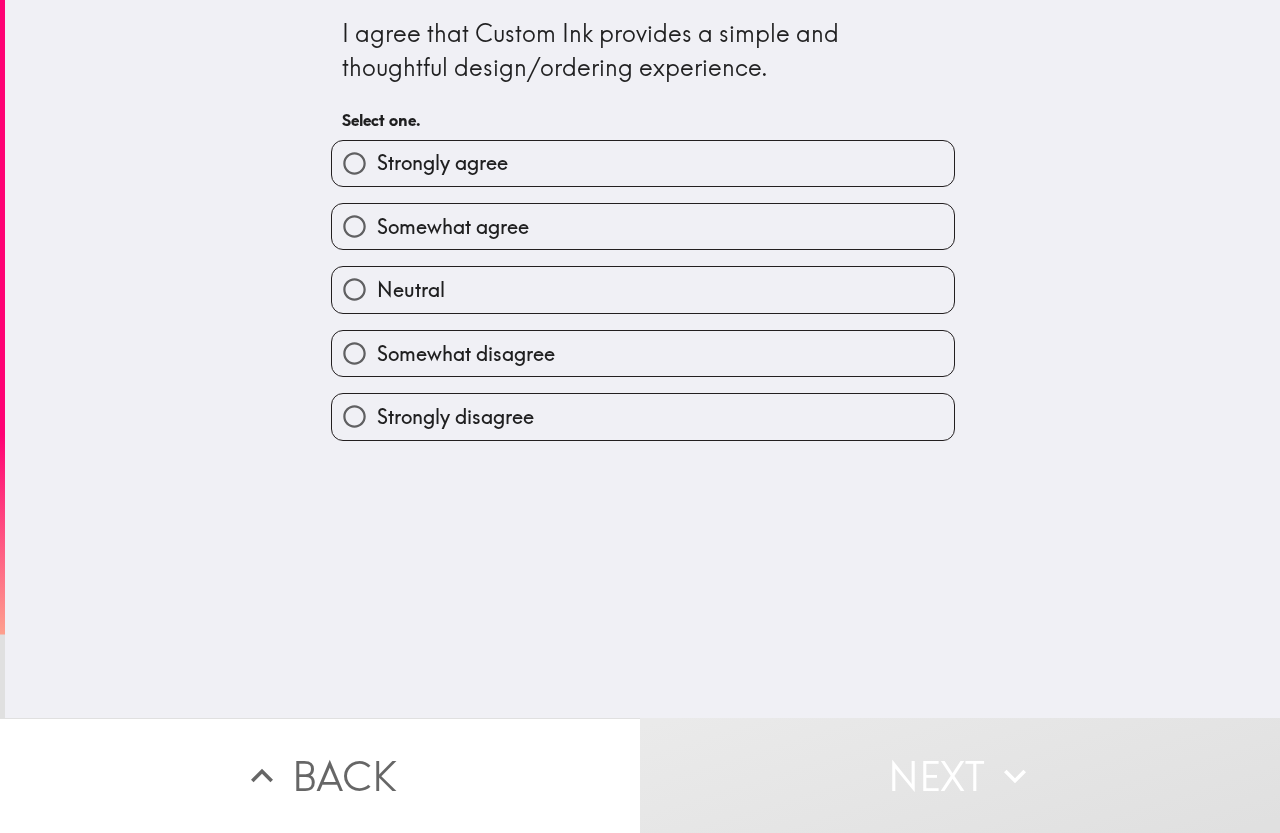 click on "Strongly agree" at bounding box center (643, 163) 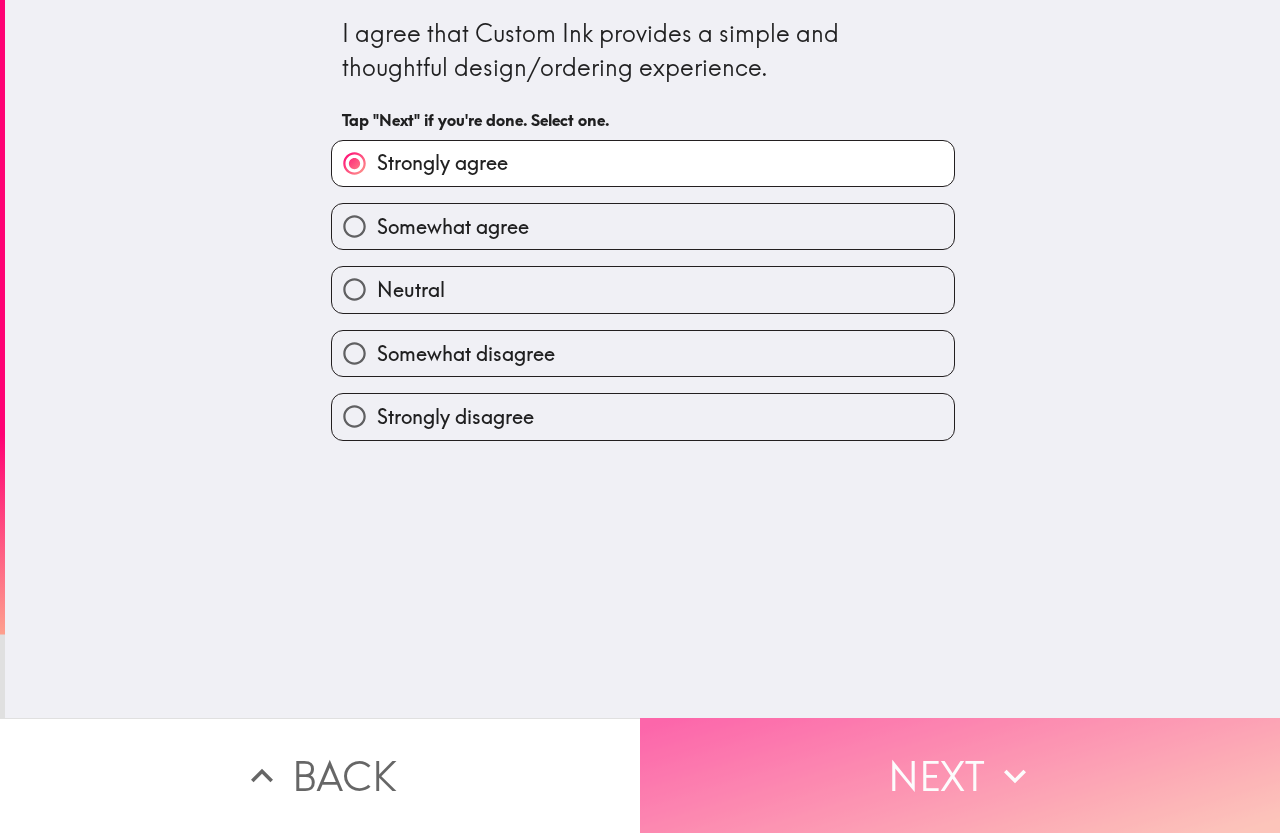click on "Next" at bounding box center [960, 775] 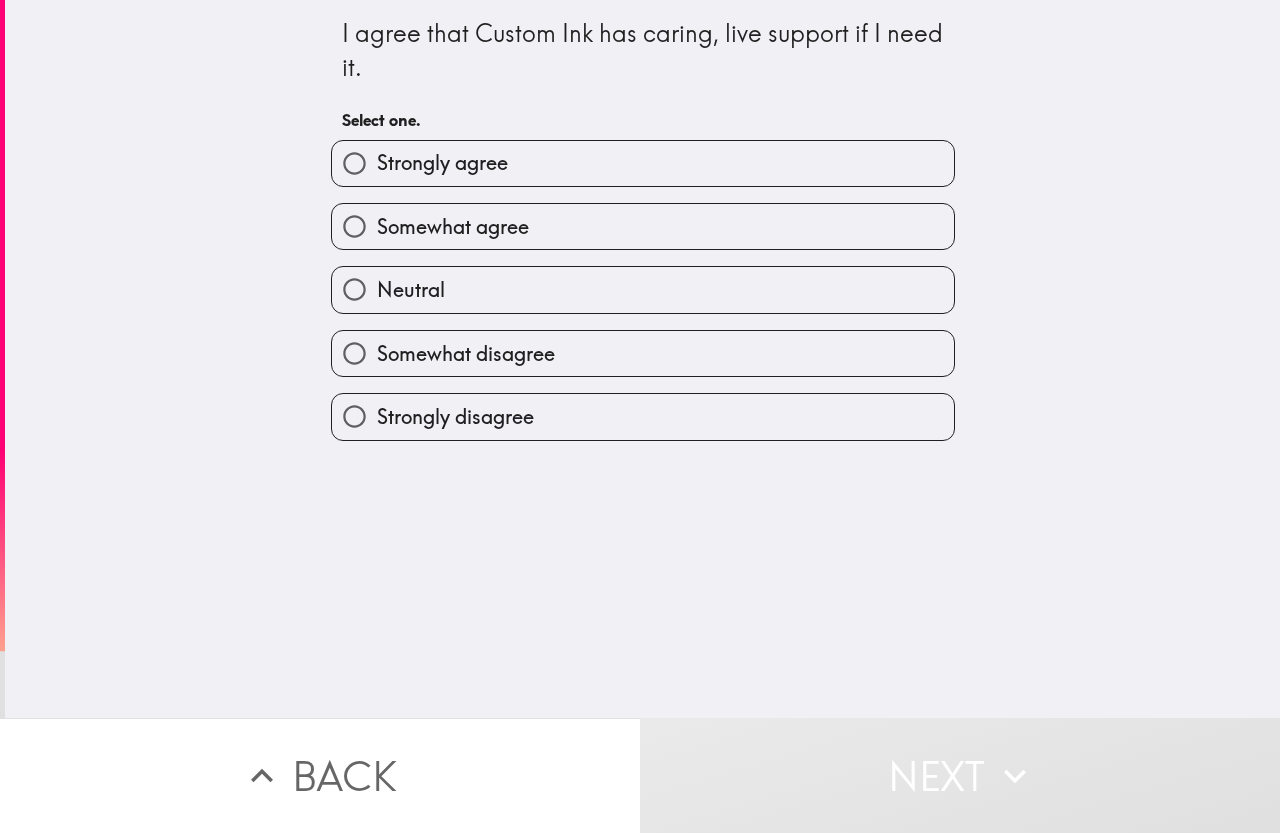 click on "Strongly agree" at bounding box center (643, 163) 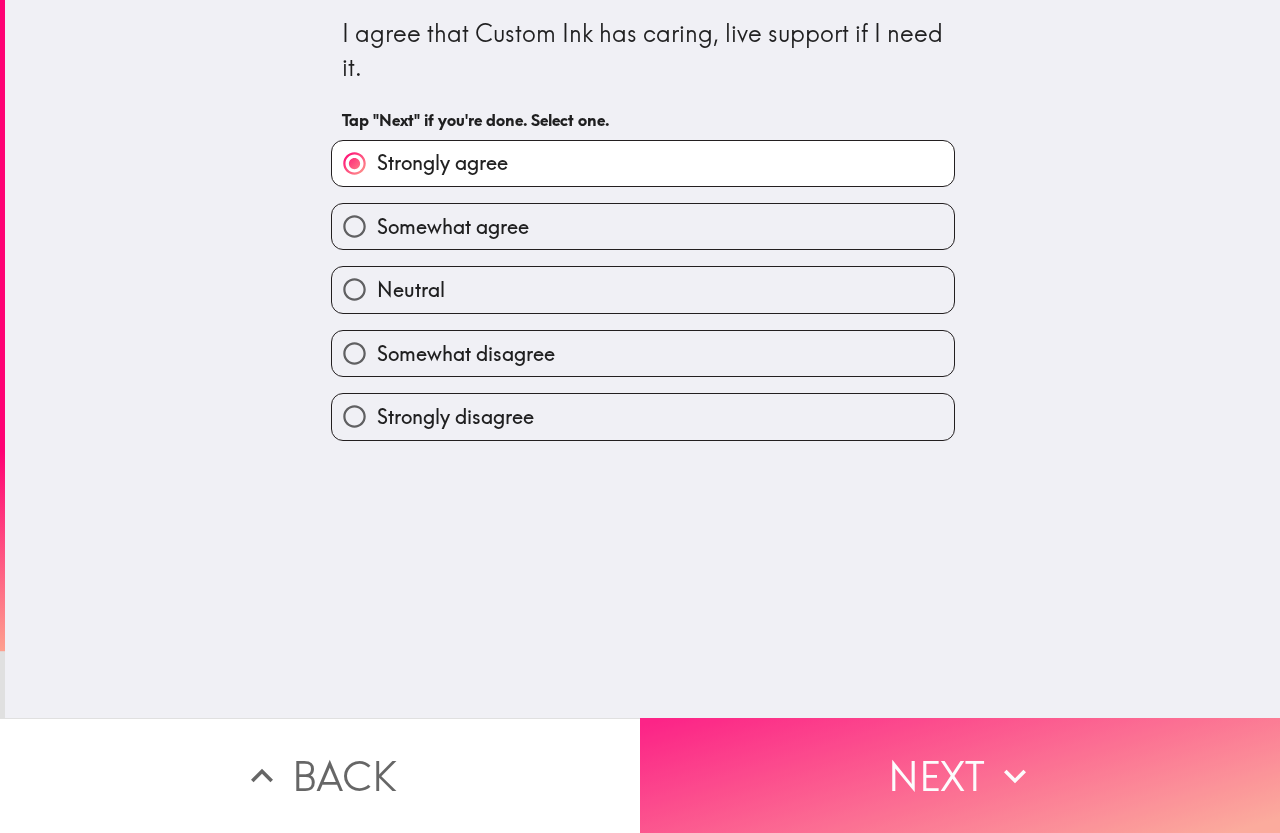 click on "Next" at bounding box center [960, 775] 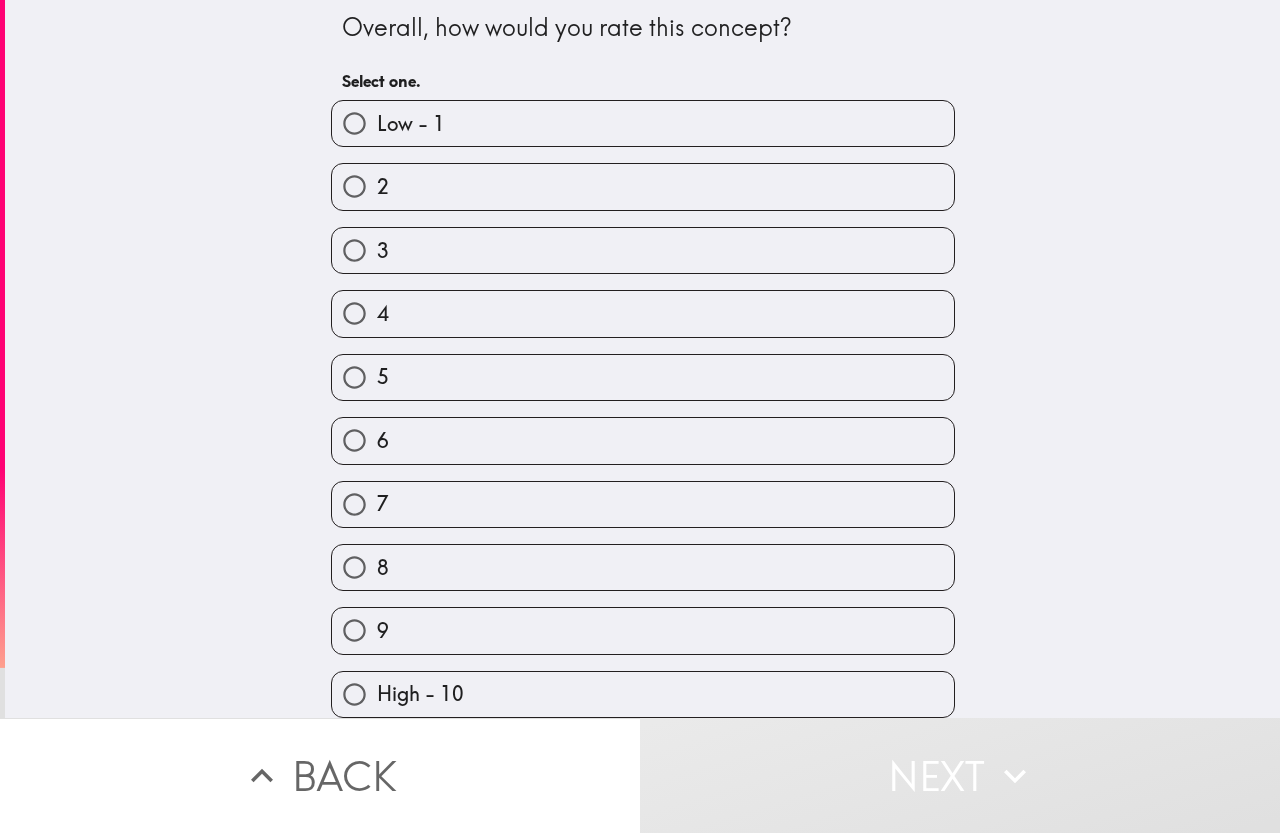 scroll, scrollTop: 21, scrollLeft: 0, axis: vertical 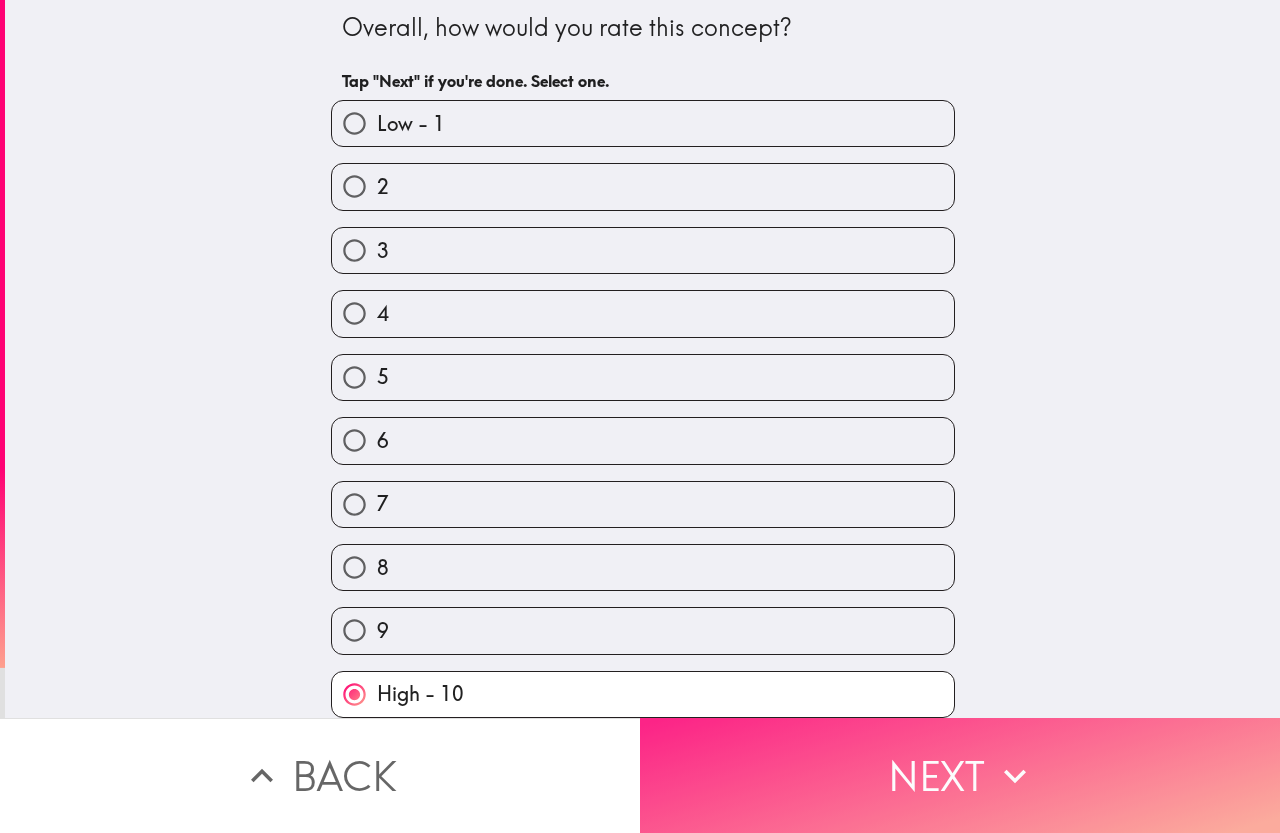 click on "Next" at bounding box center (960, 775) 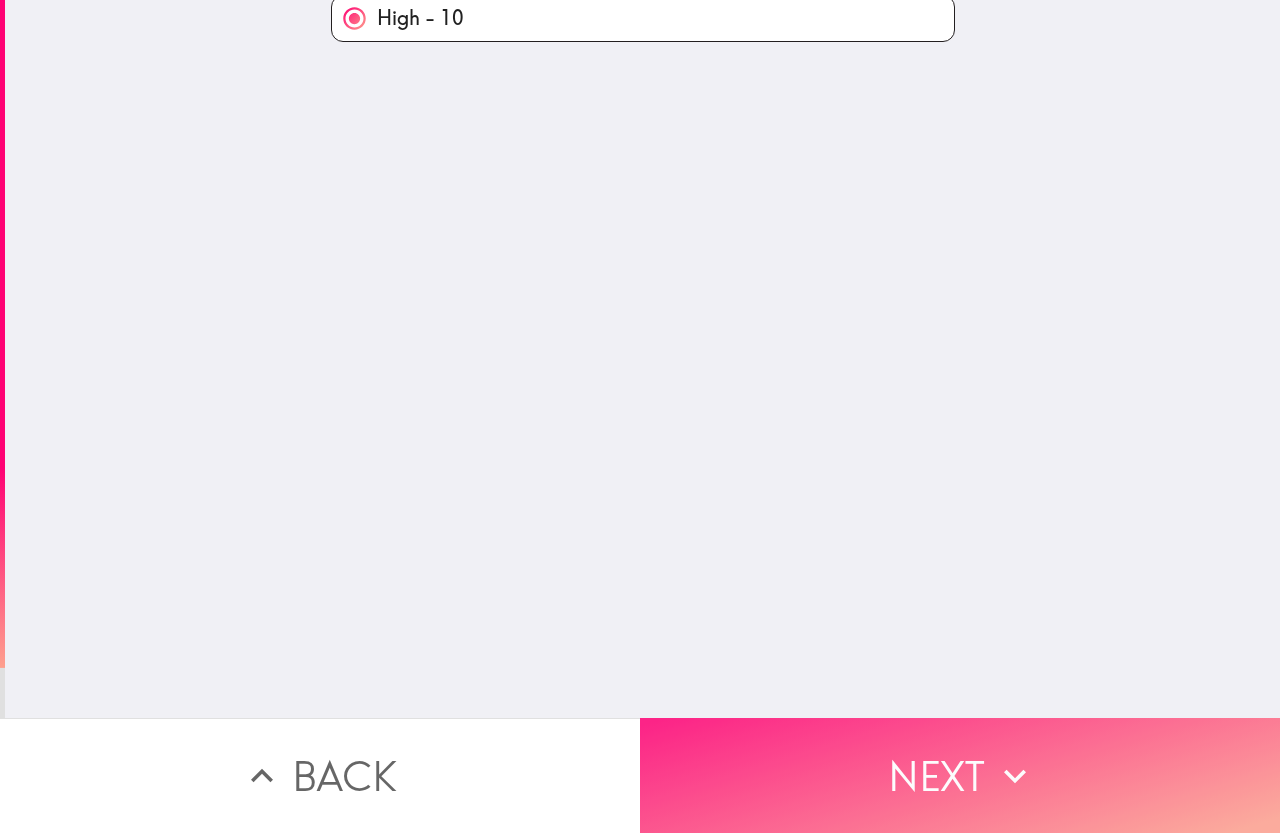 scroll, scrollTop: 0, scrollLeft: 0, axis: both 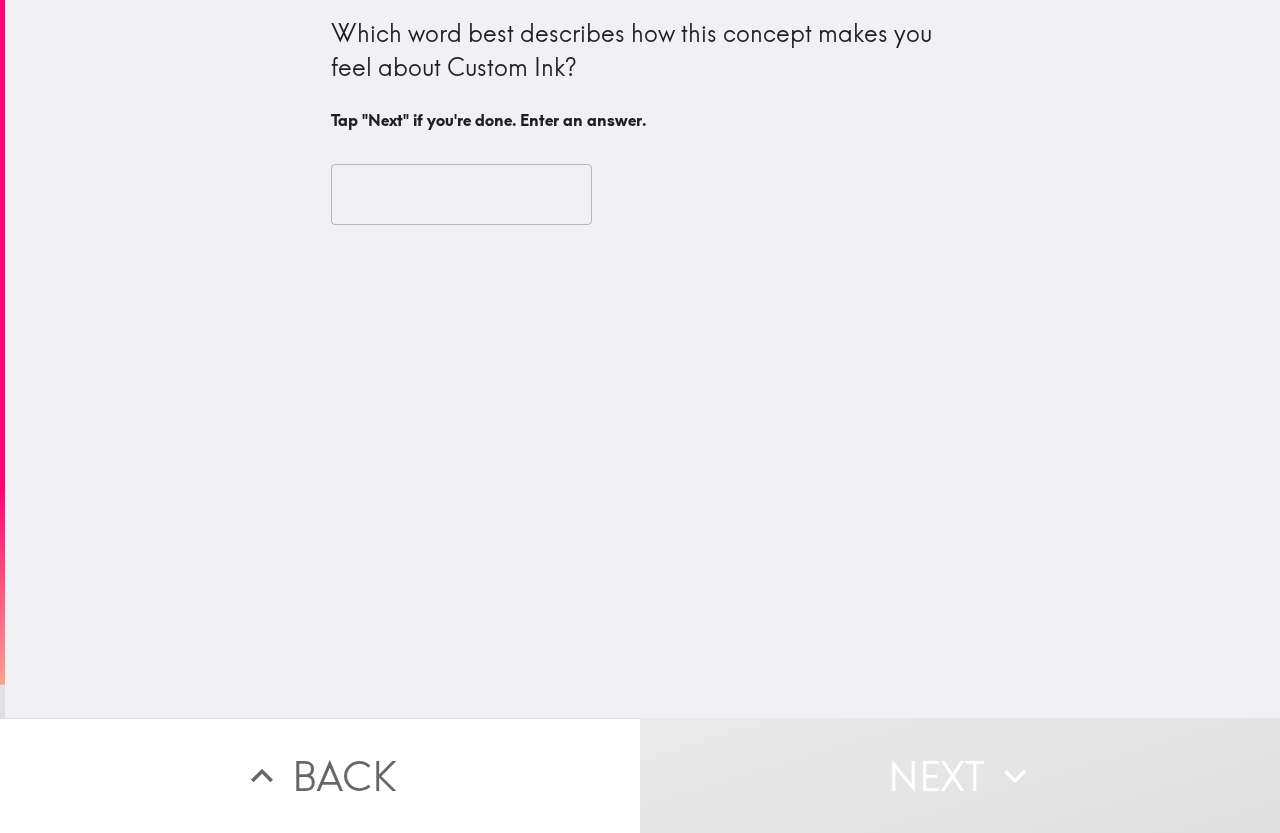 click at bounding box center (461, 195) 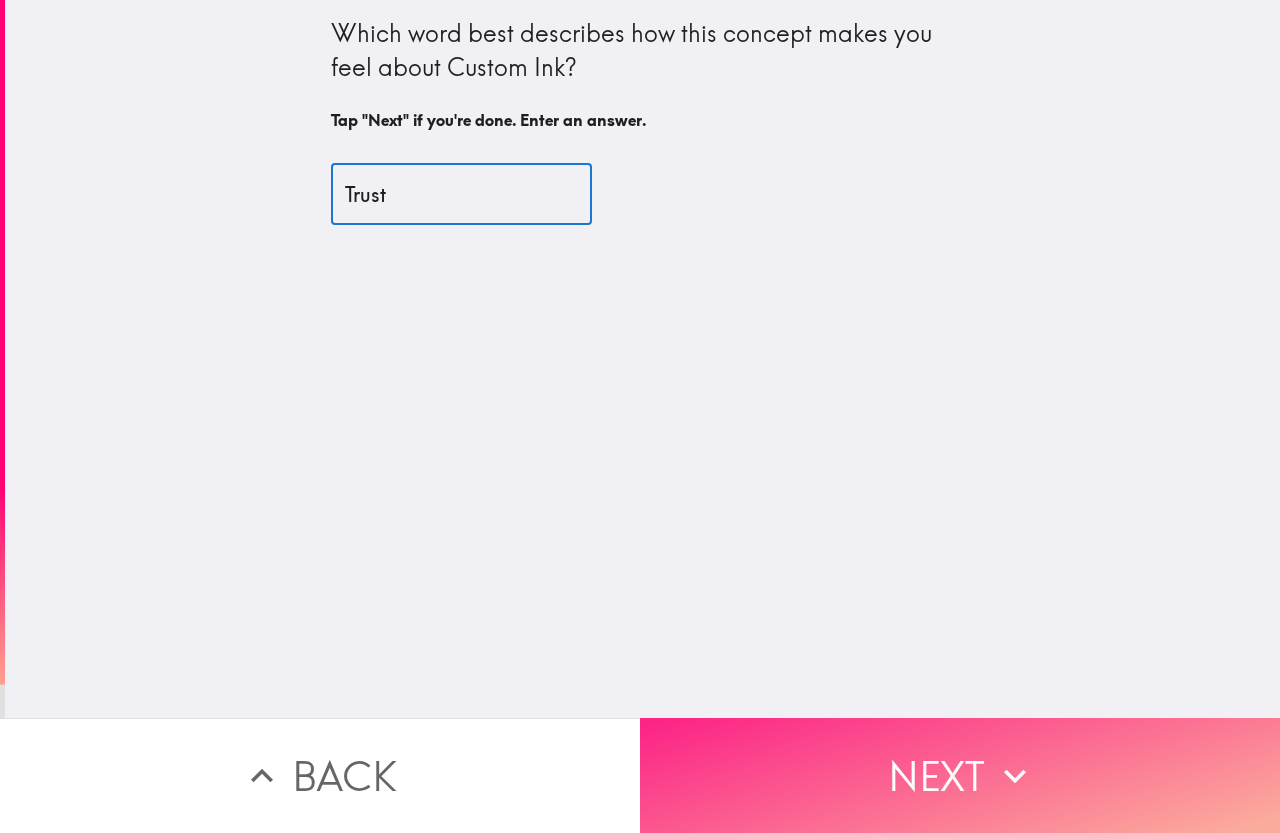 type on "Trust" 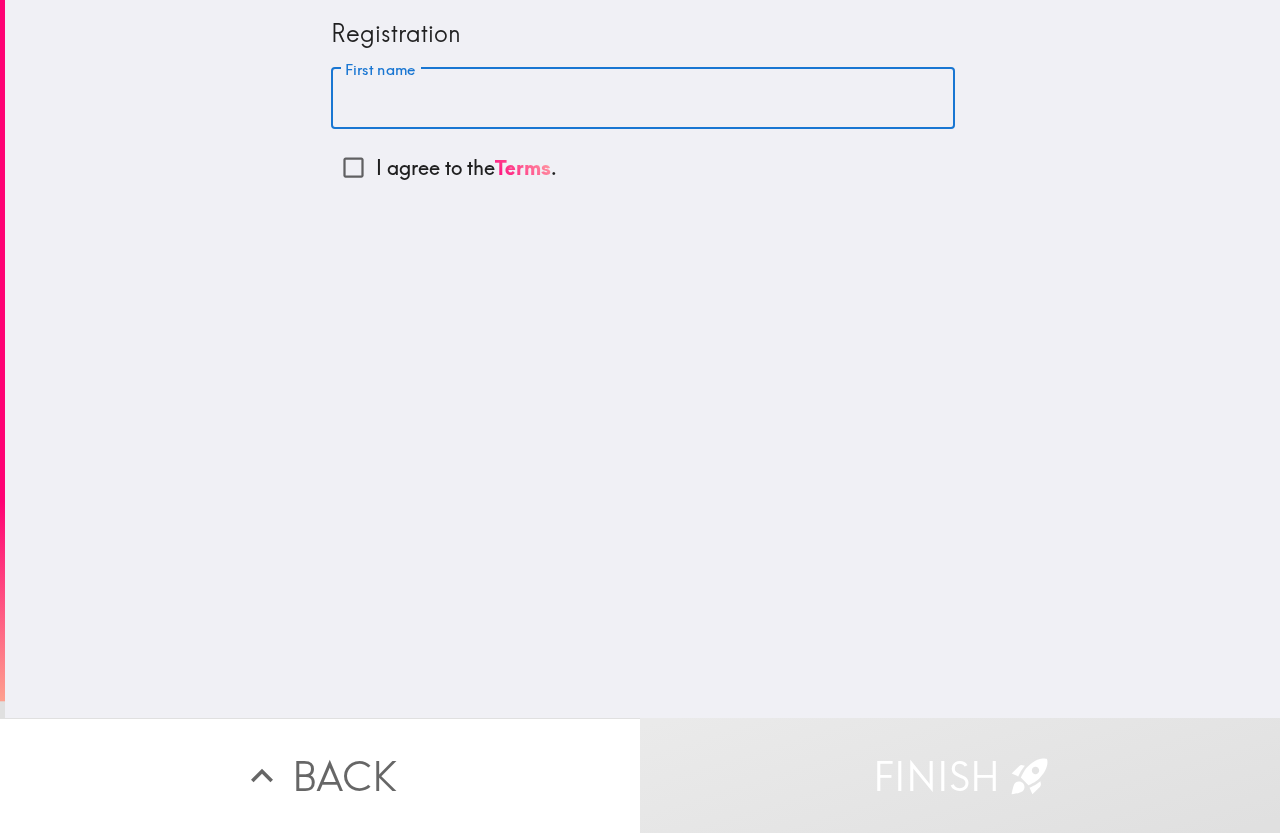 click on "First name" at bounding box center (643, 99) 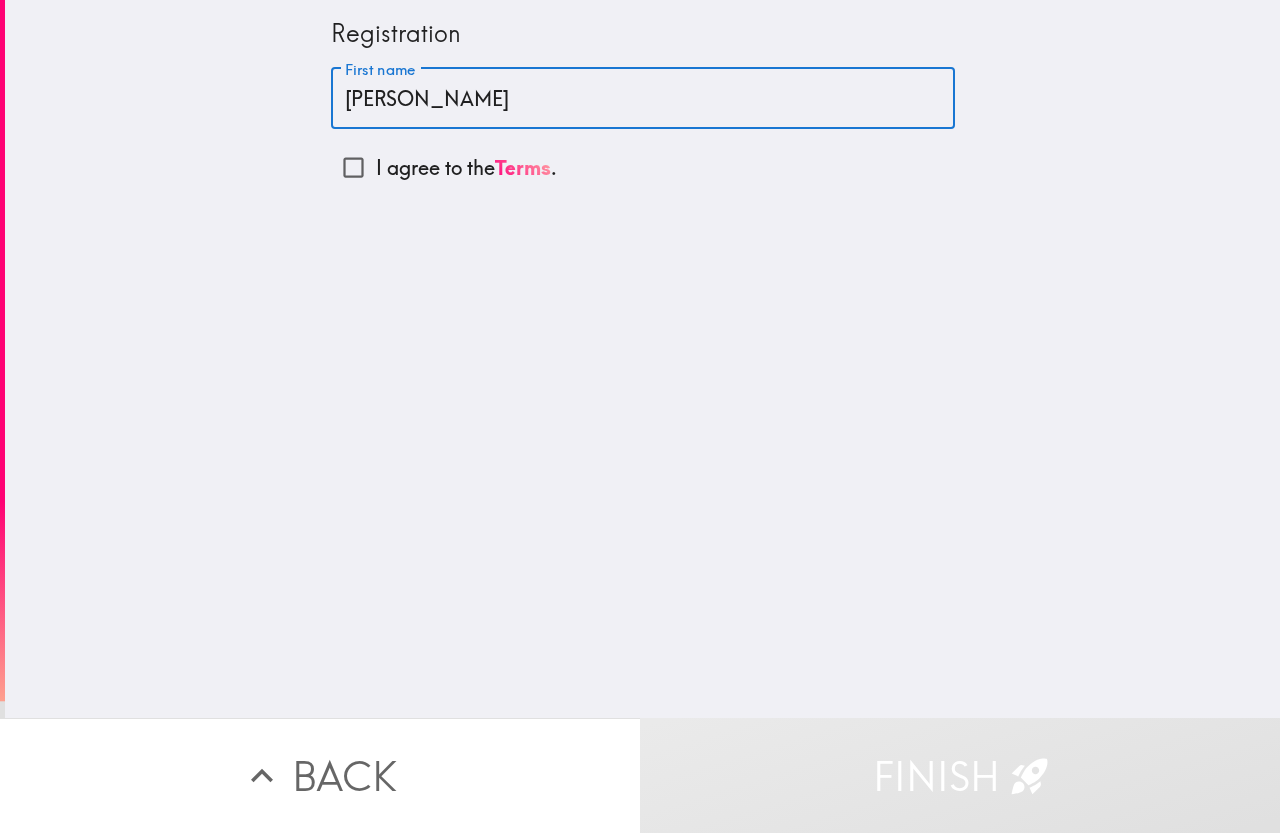 type on "[PERSON_NAME]" 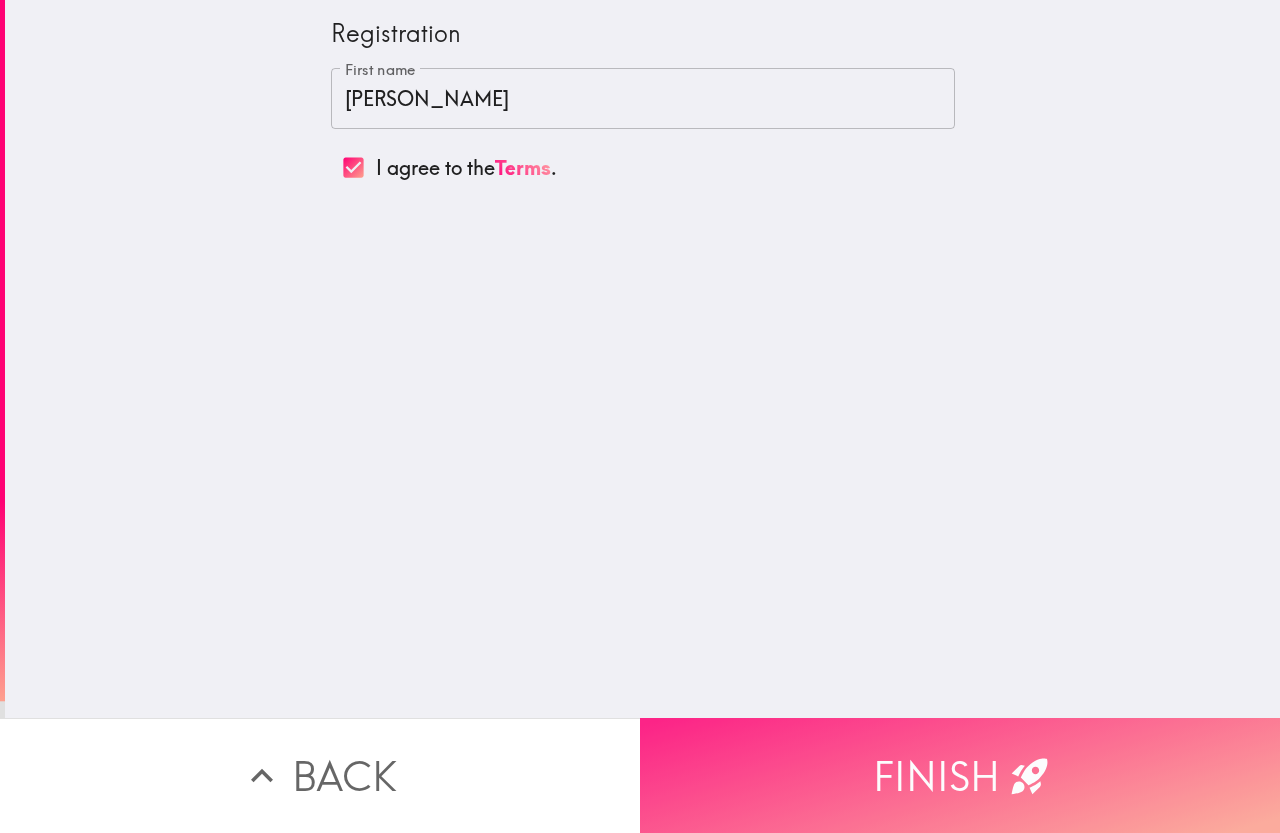 click on "Finish" at bounding box center [960, 775] 